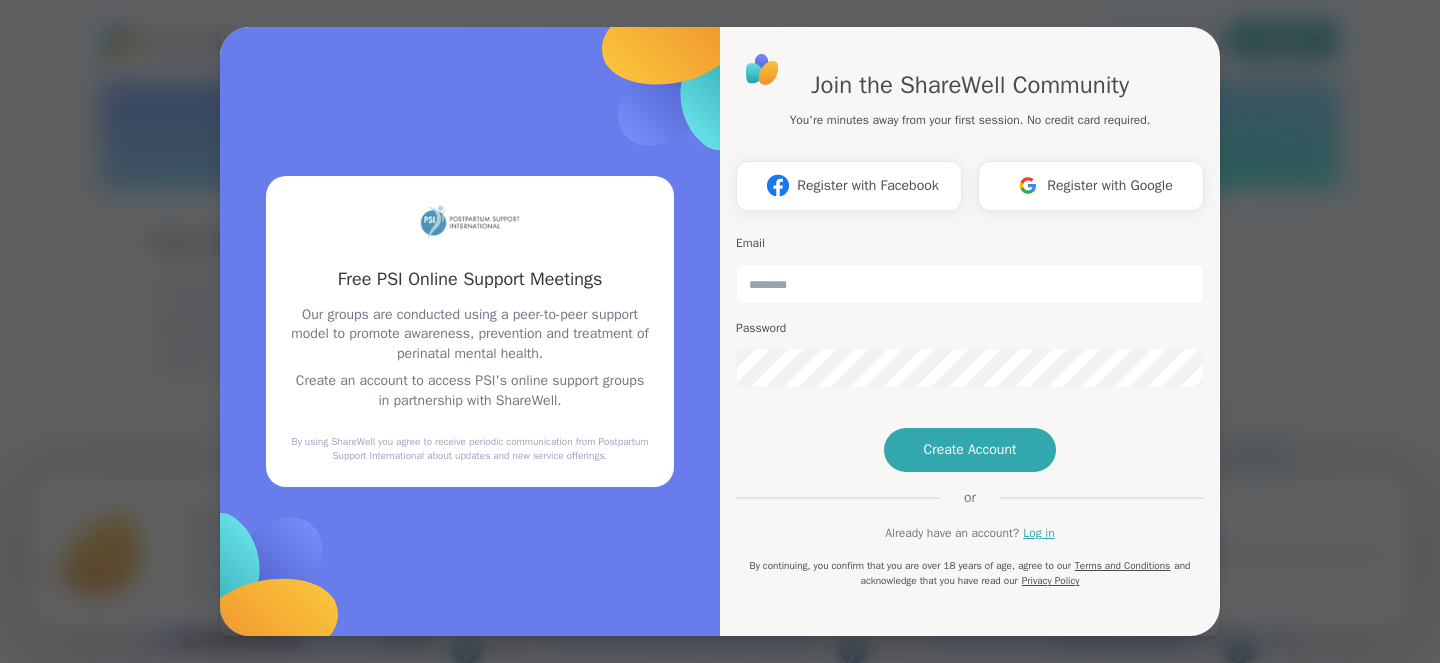 scroll, scrollTop: 0, scrollLeft: 0, axis: both 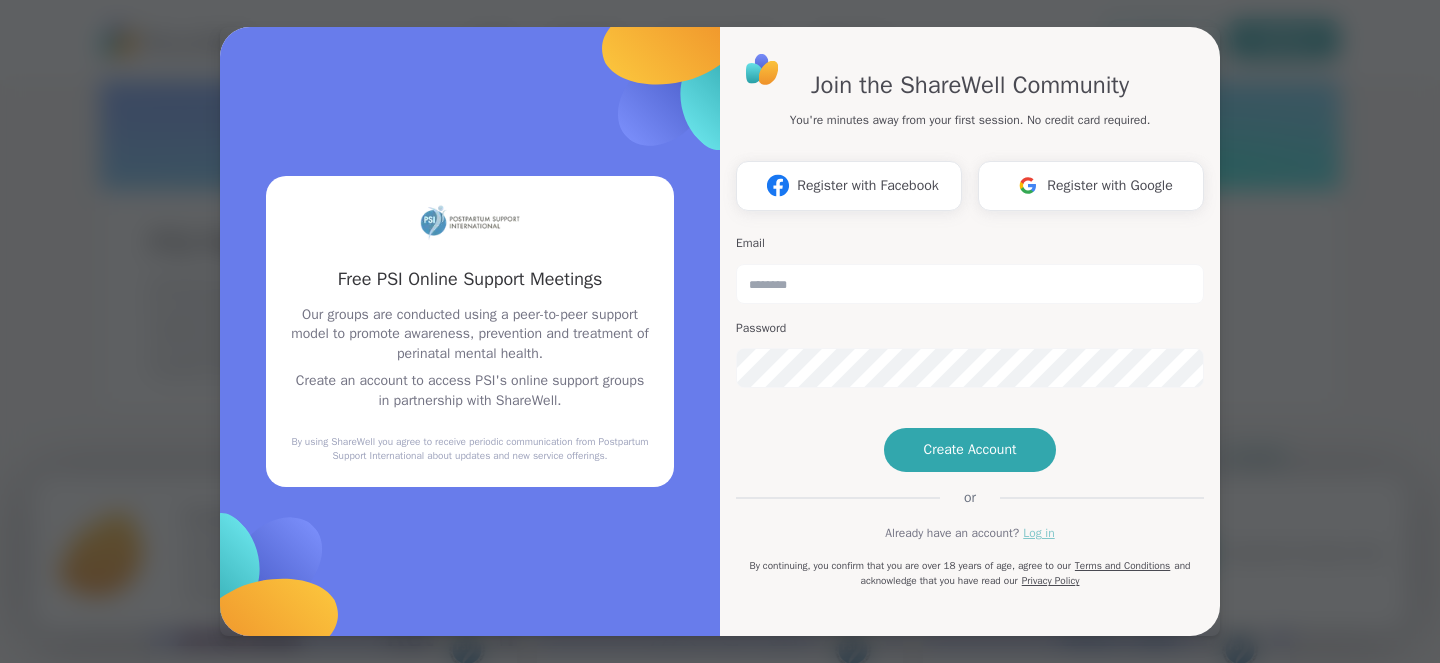 click on "Log in" at bounding box center [1038, 533] 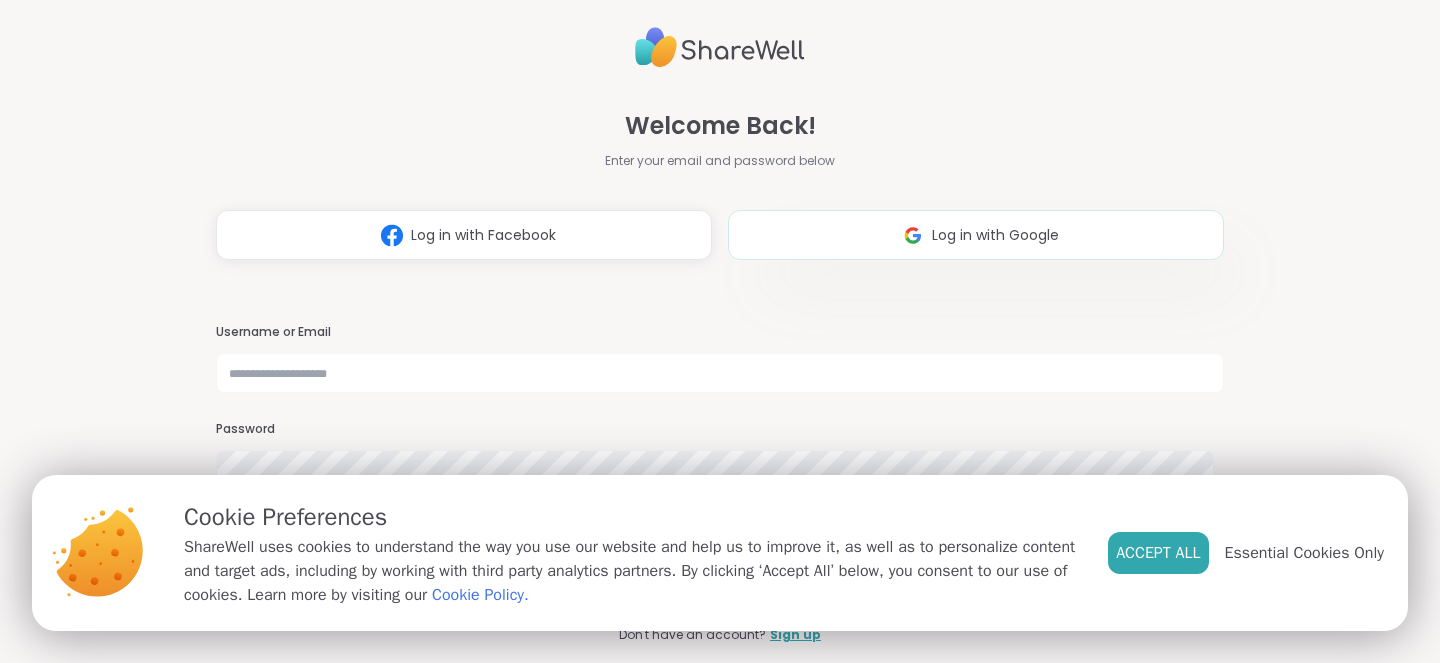 click at bounding box center [913, 235] 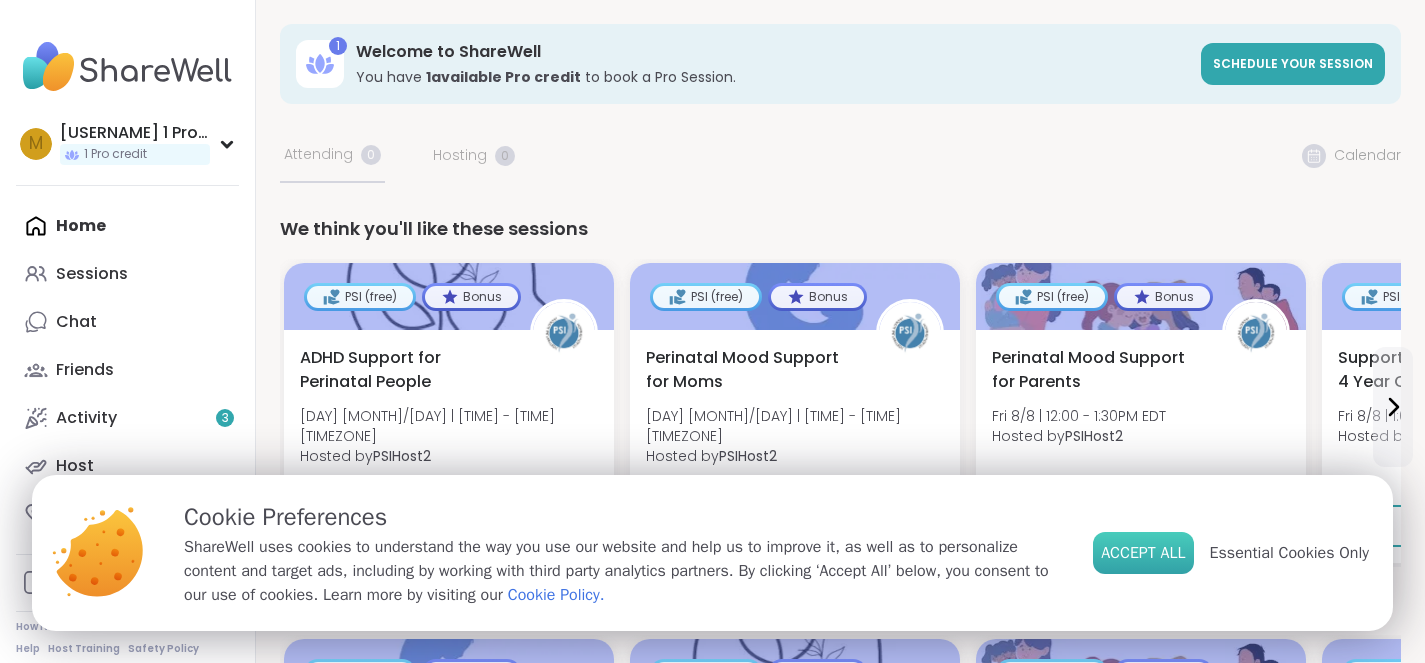 click on "Accept All" at bounding box center [1143, 553] 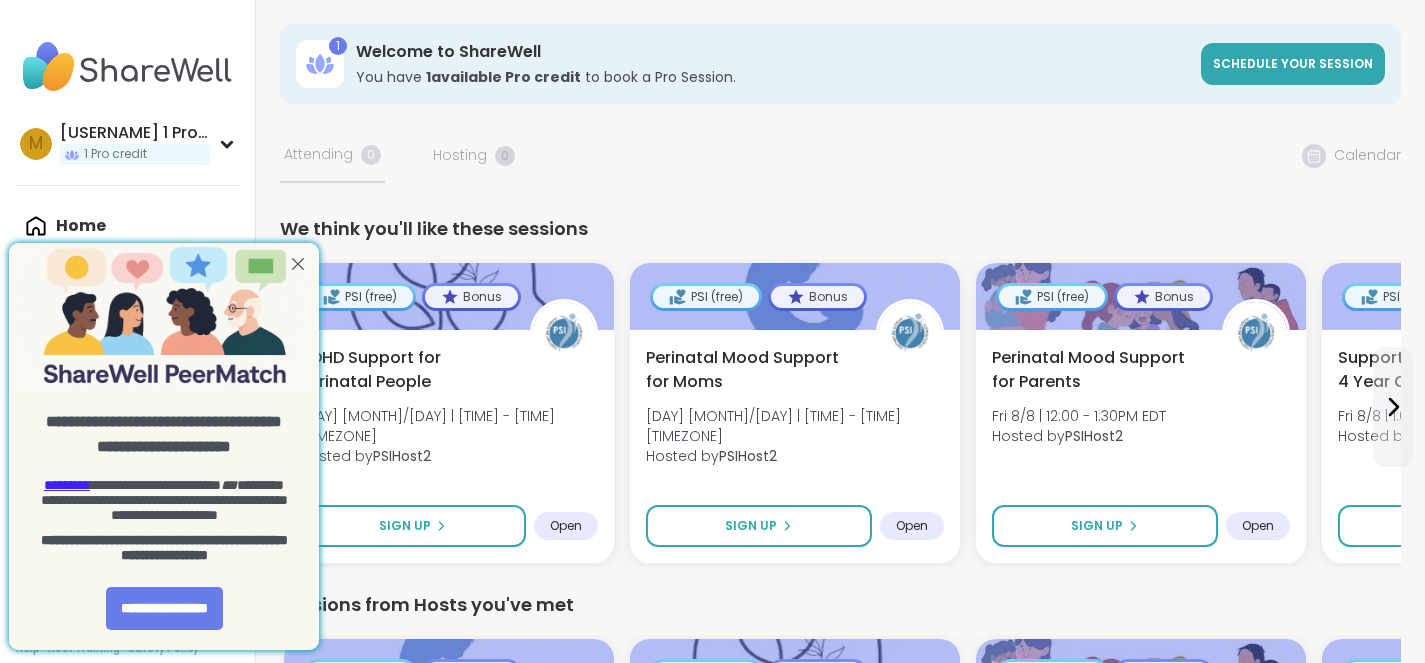 scroll, scrollTop: 0, scrollLeft: 0, axis: both 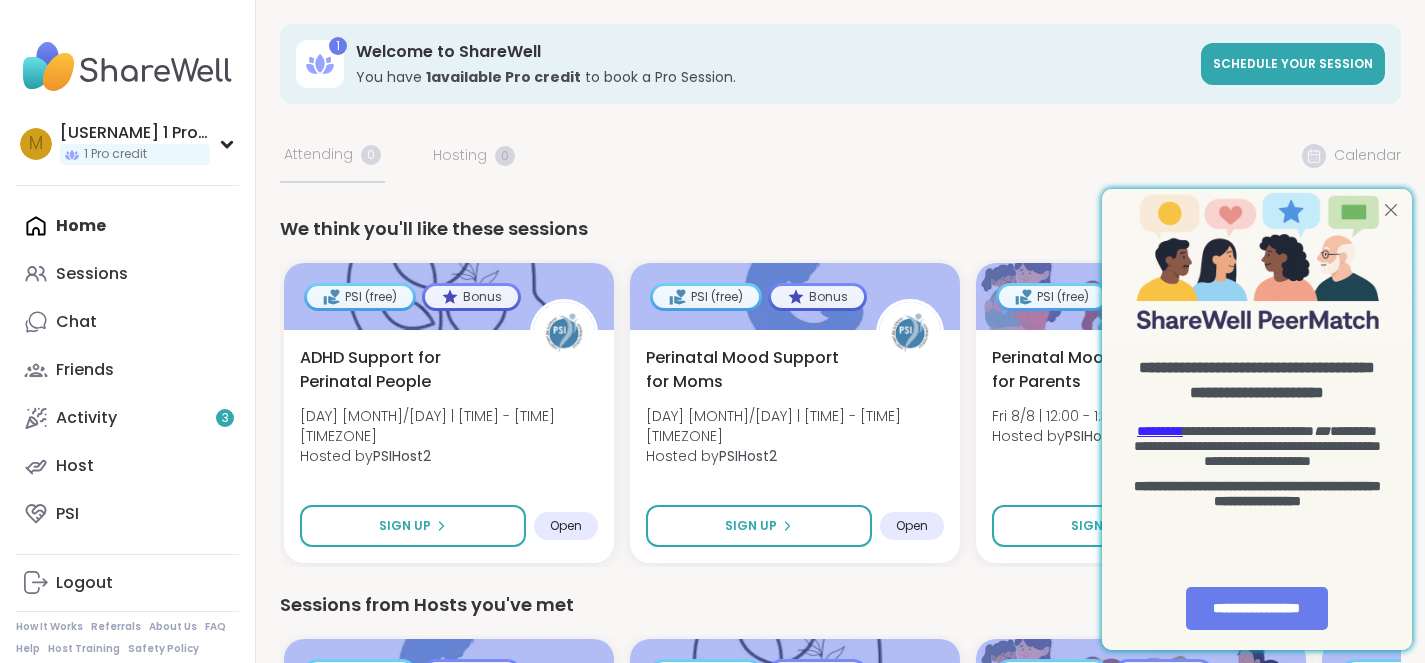 click at bounding box center [1391, 210] 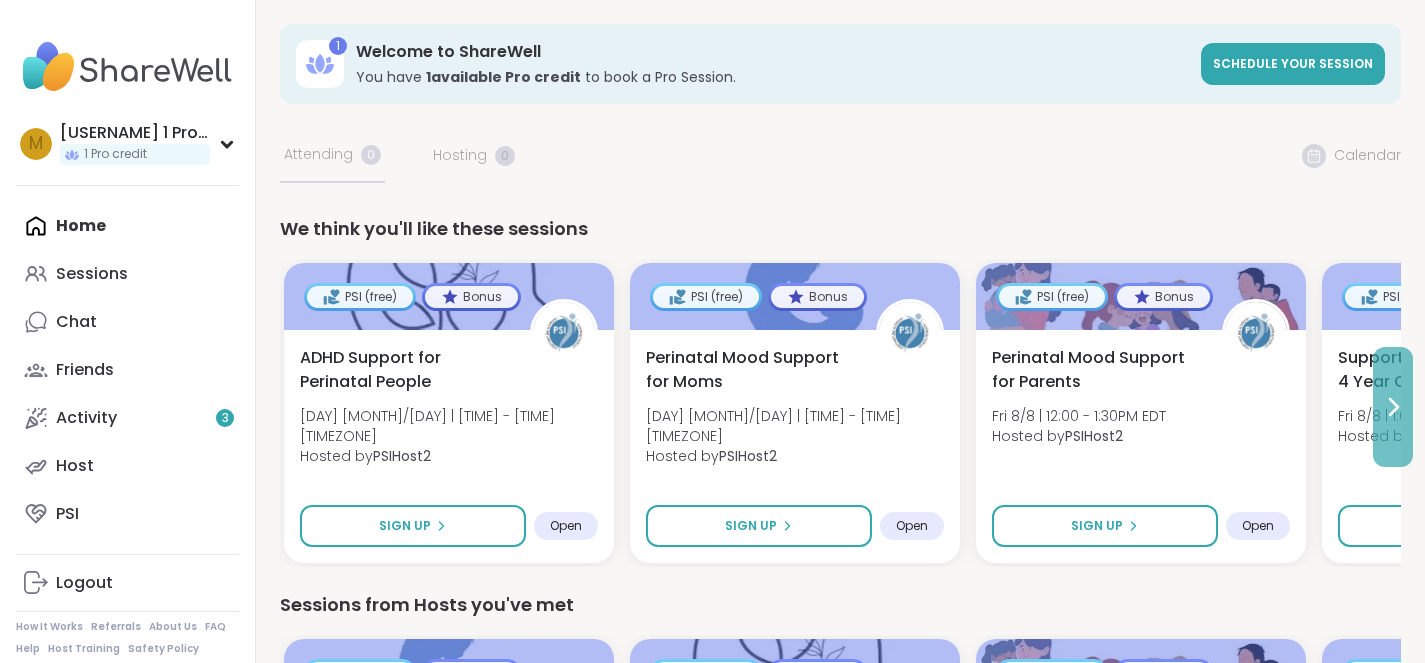 click 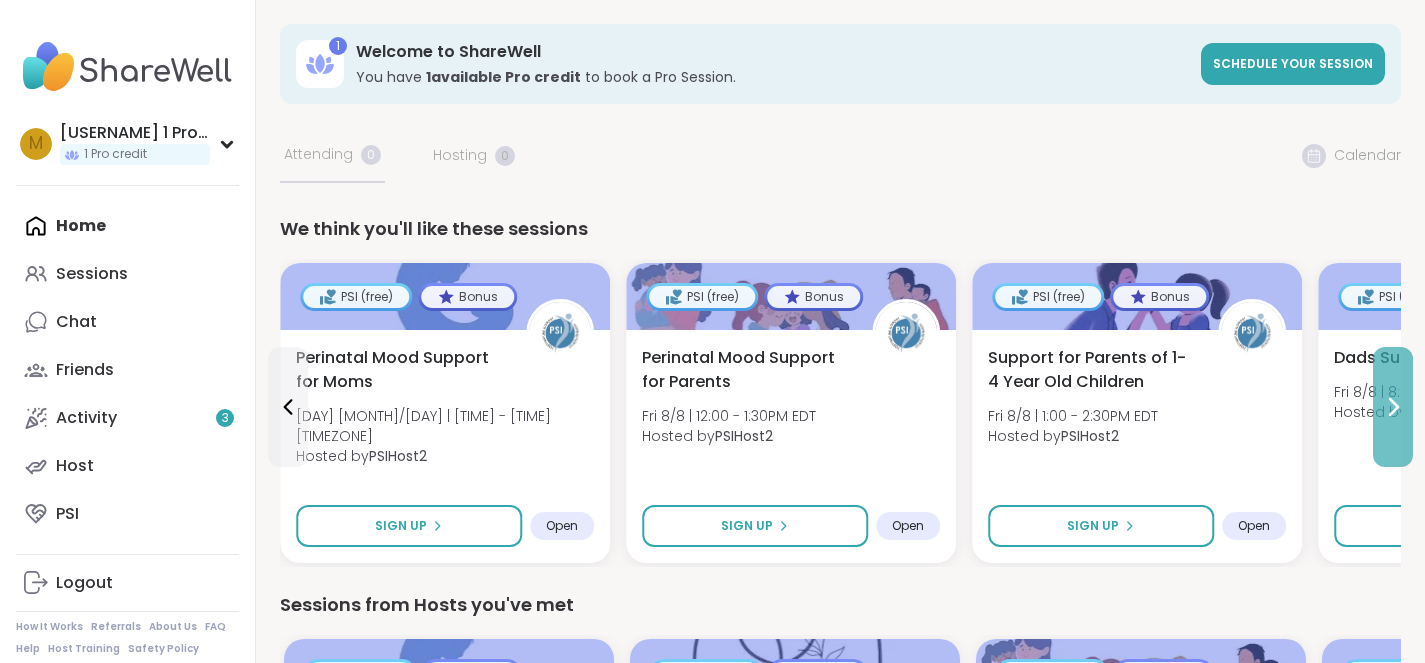 click 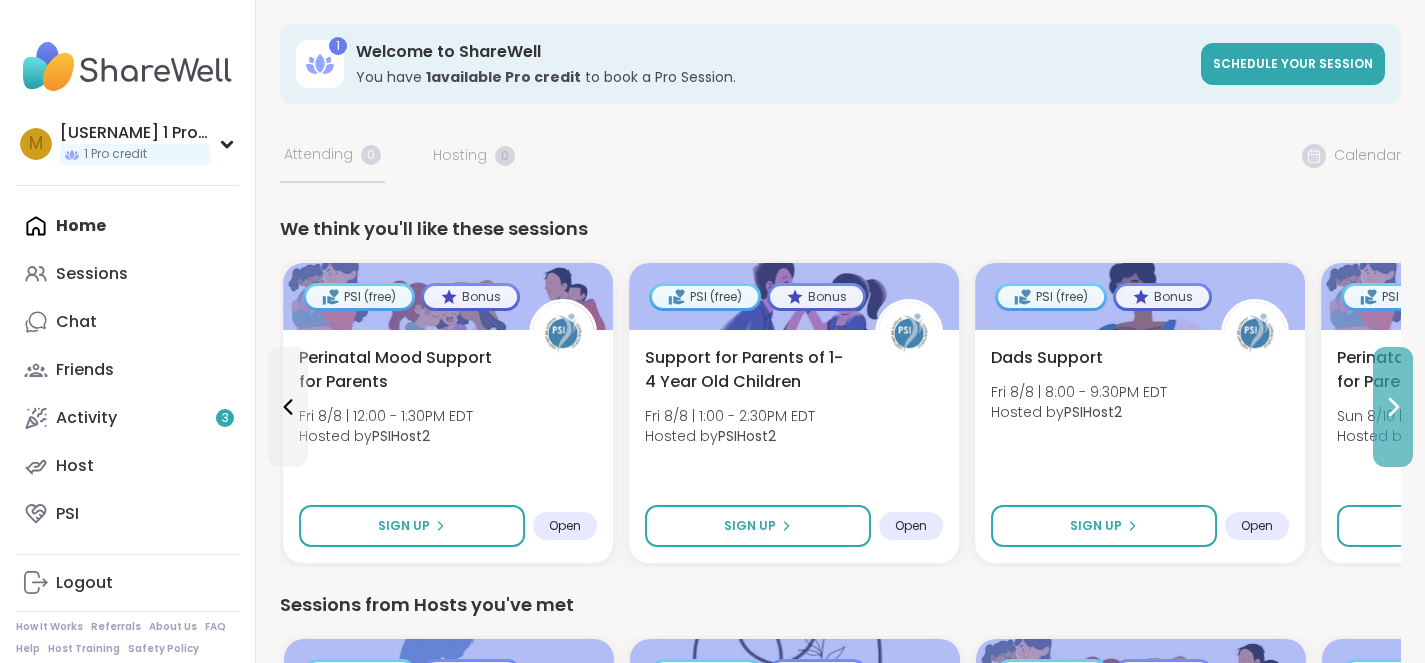 click 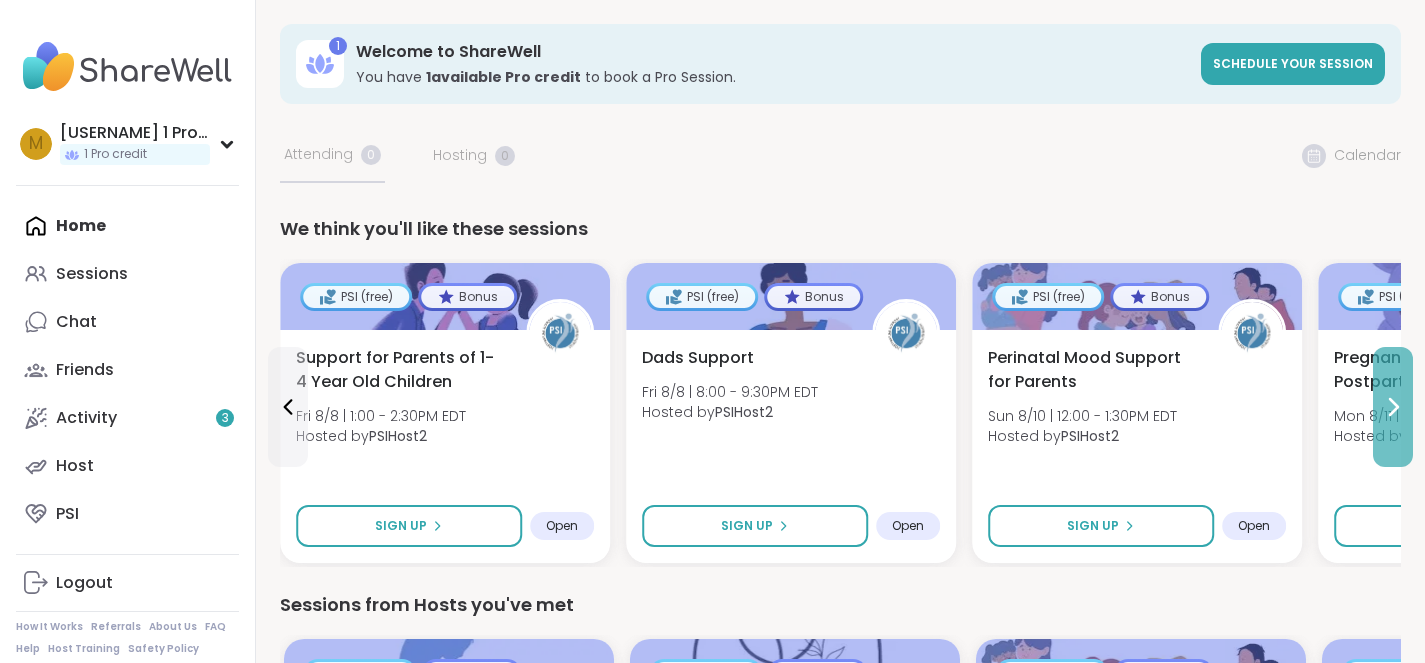 click 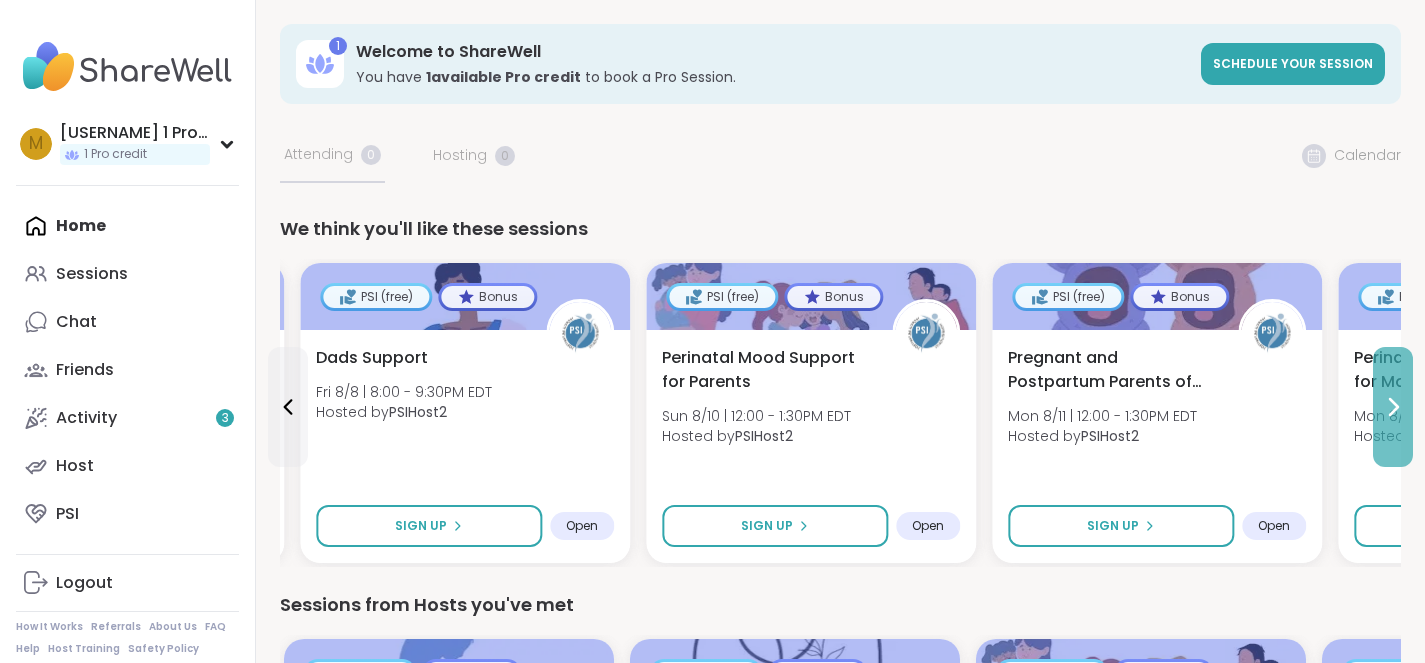 click 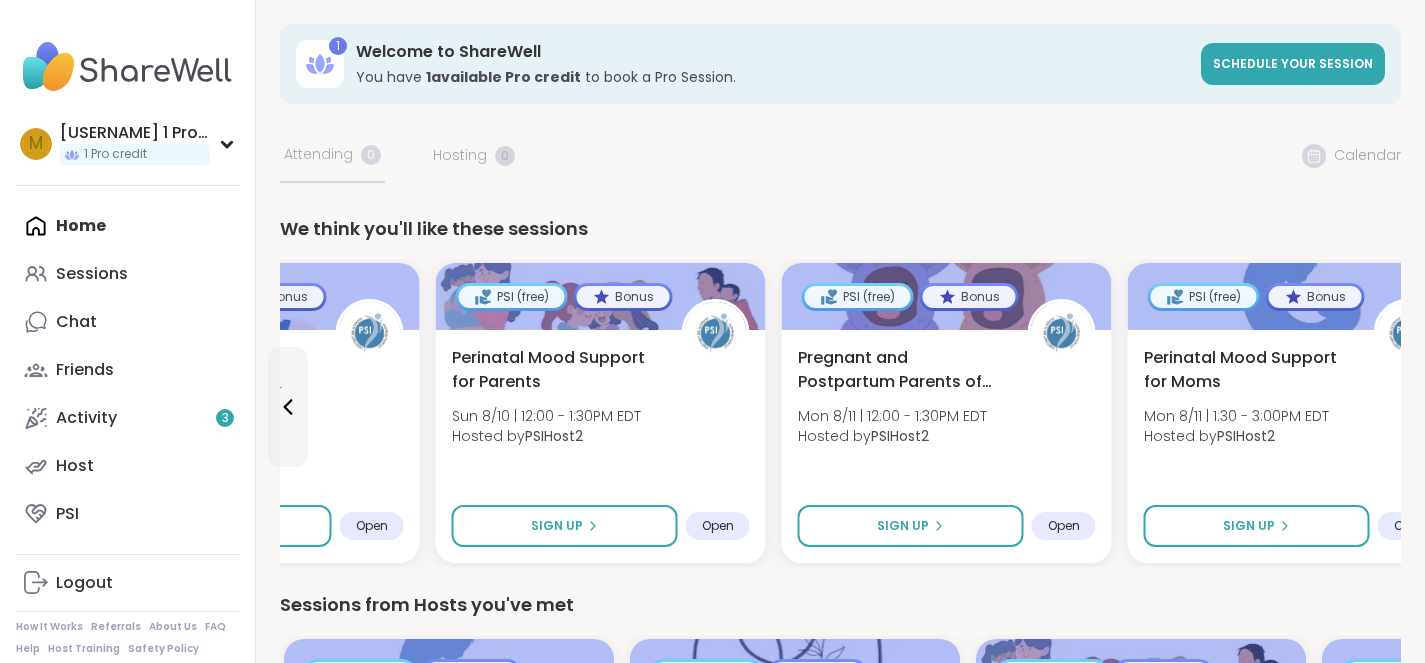 click on "1 Welcome to ShareWell You have   1  available Pro credit   to book a Pro Session. Schedule your session Your Sessions Attending 0 Hosting 0 Calendar We think you'll like these sessions PSI (free) Bonus ADHD Support for Perinatal People Thu 8/7 | 8:30 - 10:00PM EDT Hosted by  PSIHost2 Sign Up Open PSI (free) Bonus Perinatal Mood Support for Moms Thu 8/7 | 8:30 - 10:00PM EDT Hosted by  PSIHost2 Sign Up Open PSI (free) Bonus Perinatal Mood Support for Parents Fri 8/8 | 12:00 - 1:30PM EDT Hosted by  PSIHost2 Sign Up Open PSI (free) Bonus Support for Parents of 1-4 Year Old Children Fri 8/8 | 1:00 - 2:30PM EDT Hosted by  PSIHost2 Sign Up Open PSI (free) Bonus Dads Support Fri 8/8 | 8:00 - 9:30PM EDT Hosted by  PSIHost2 Sign Up Open PSI (free) Bonus Perinatal Mood Support for Parents Sun 8/10 | 12:00 - 1:30PM EDT Hosted by  PSIHost2 Sign Up Open PSI (free) Bonus Pregnant and Postpartum Parents of Multiples Mon 8/11 | 12:00 - 1:30PM EDT Hosted by  PSIHost2 Sign Up Open PSI (free) Bonus Mon 8/11 | 1:30 - 3:00PM EDT" at bounding box center (840, 1256) 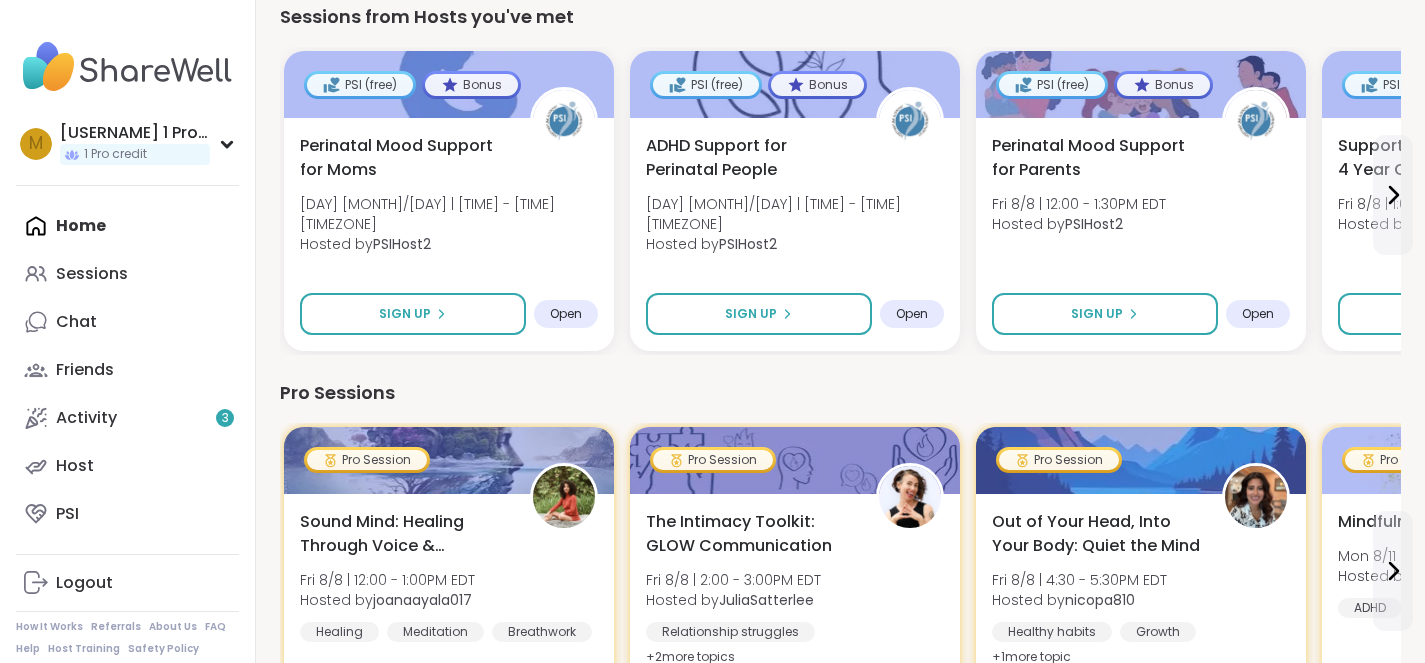 scroll, scrollTop: 544, scrollLeft: 0, axis: vertical 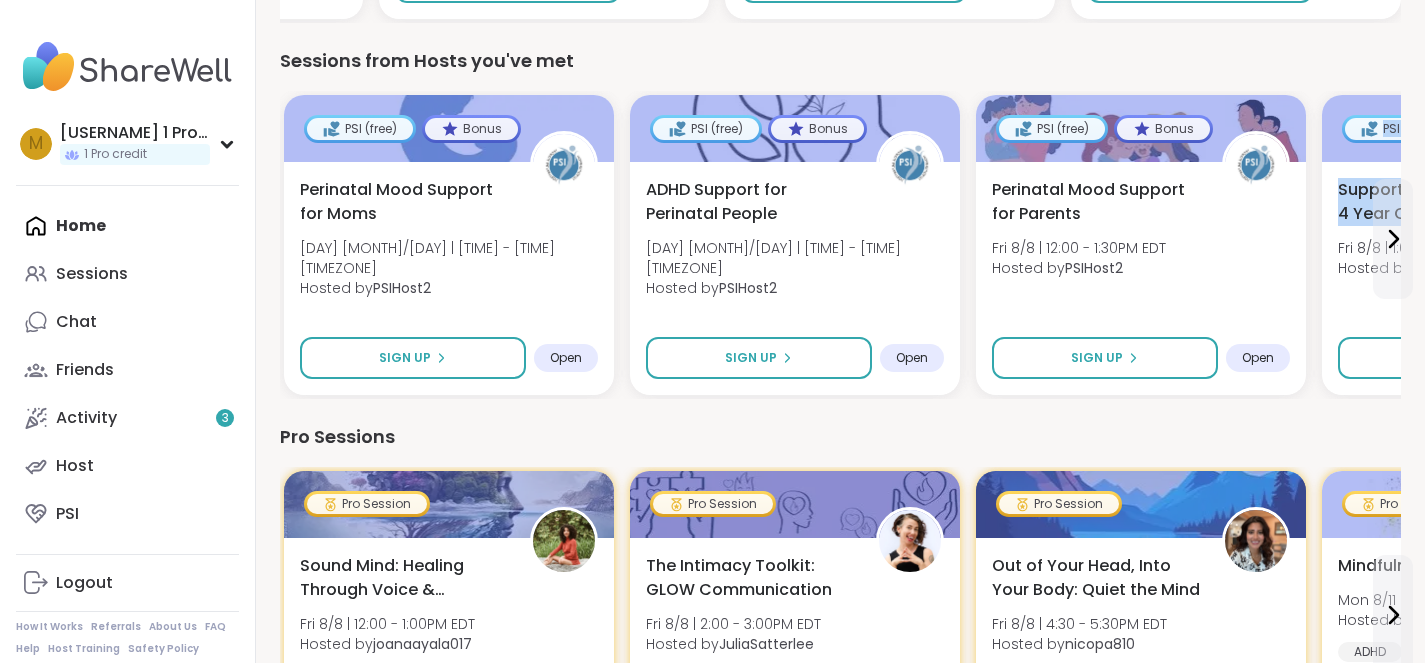 drag, startPoint x: 1424, startPoint y: 214, endPoint x: 1427, endPoint y: 141, distance: 73.061615 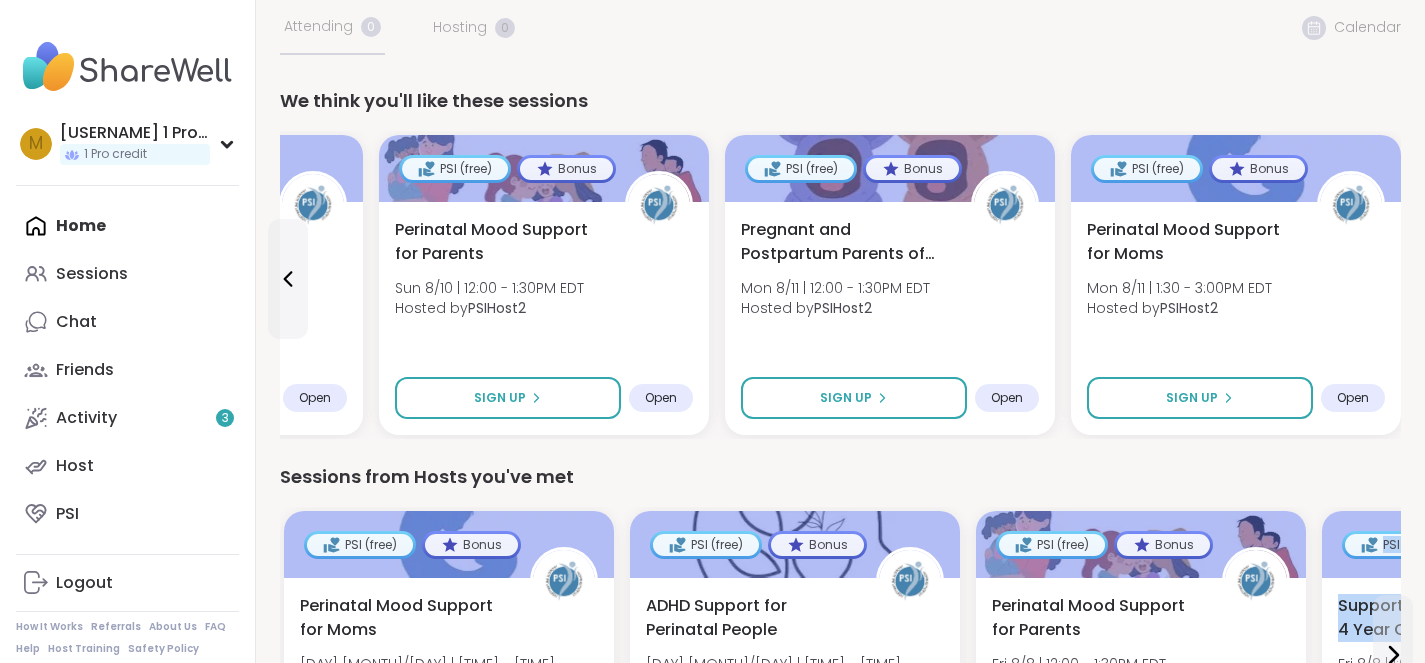 scroll, scrollTop: 122, scrollLeft: 0, axis: vertical 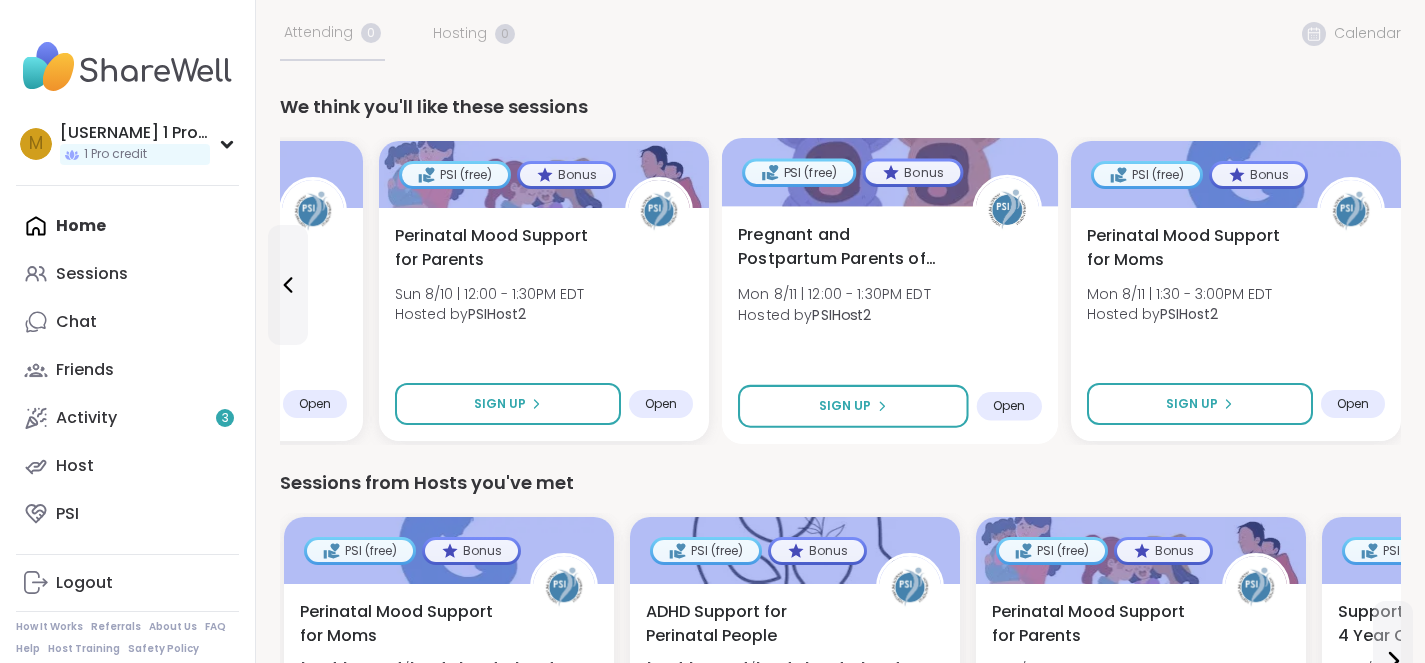 click 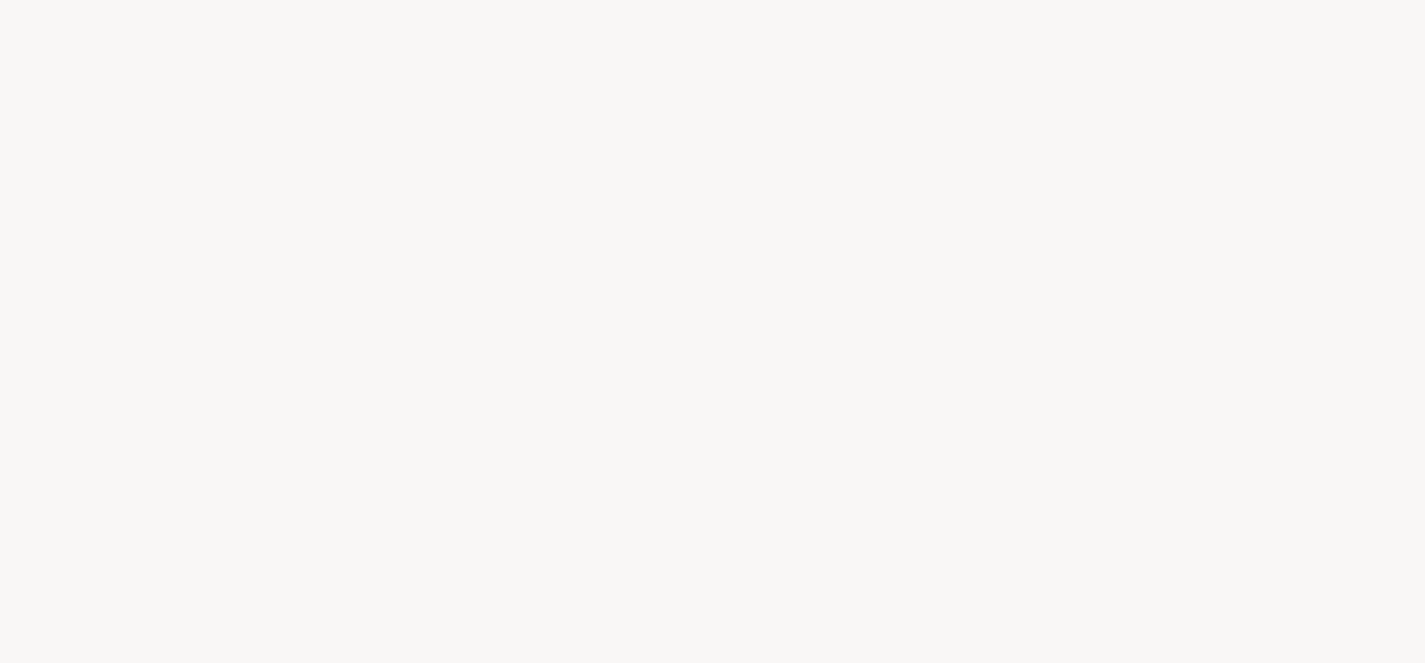 scroll, scrollTop: 0, scrollLeft: 0, axis: both 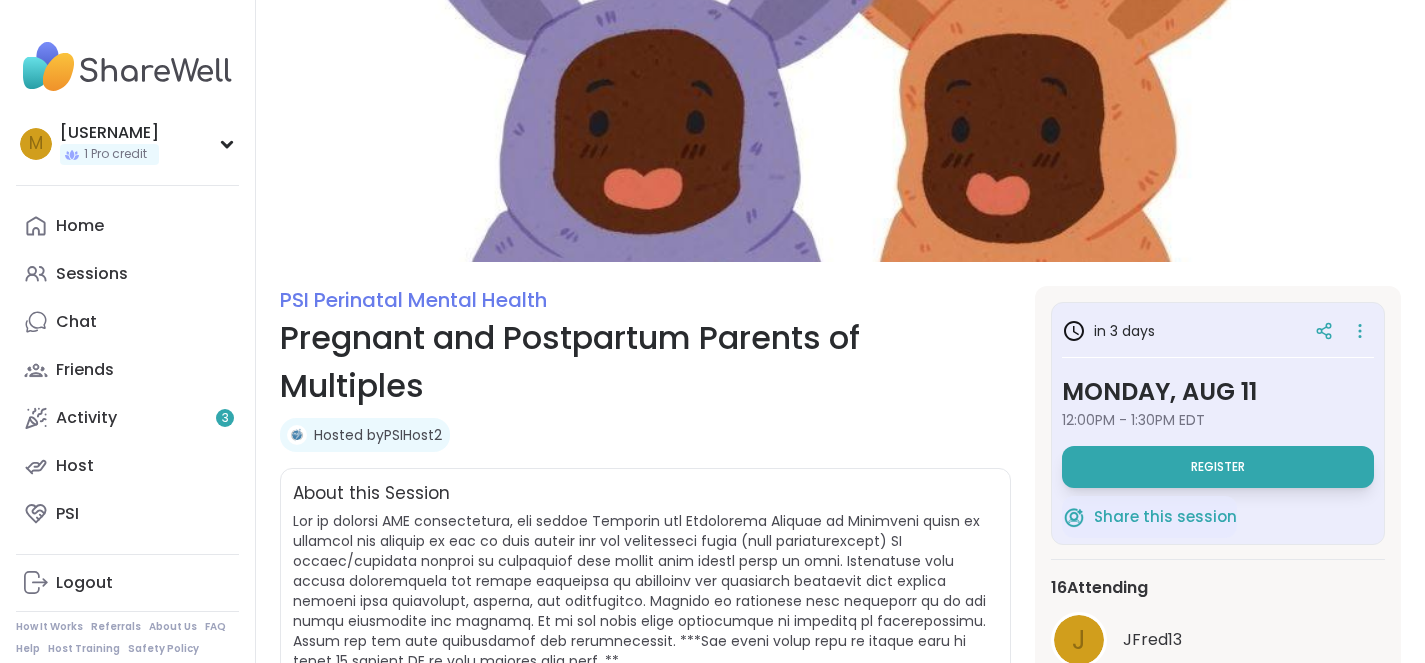 click on "Hosted by  PSIHost2" at bounding box center [378, 435] 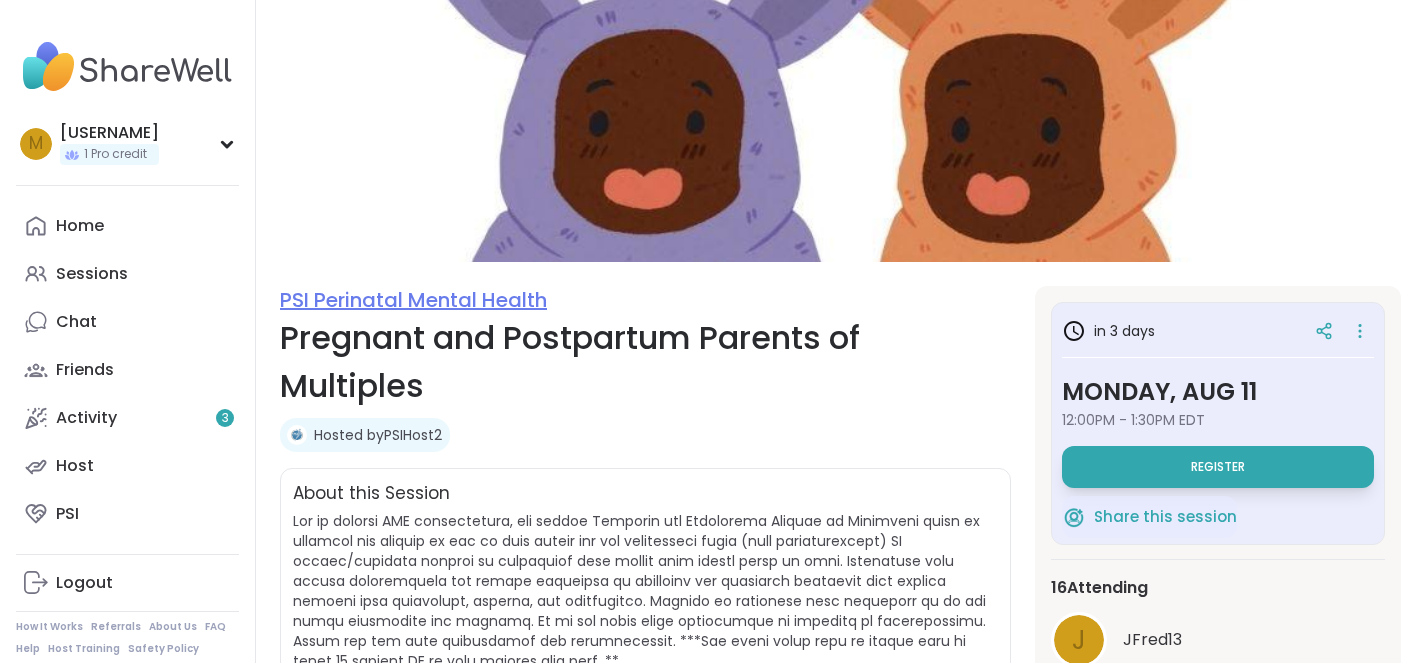 click on "PSI Perinatal Mental Health" at bounding box center [413, 300] 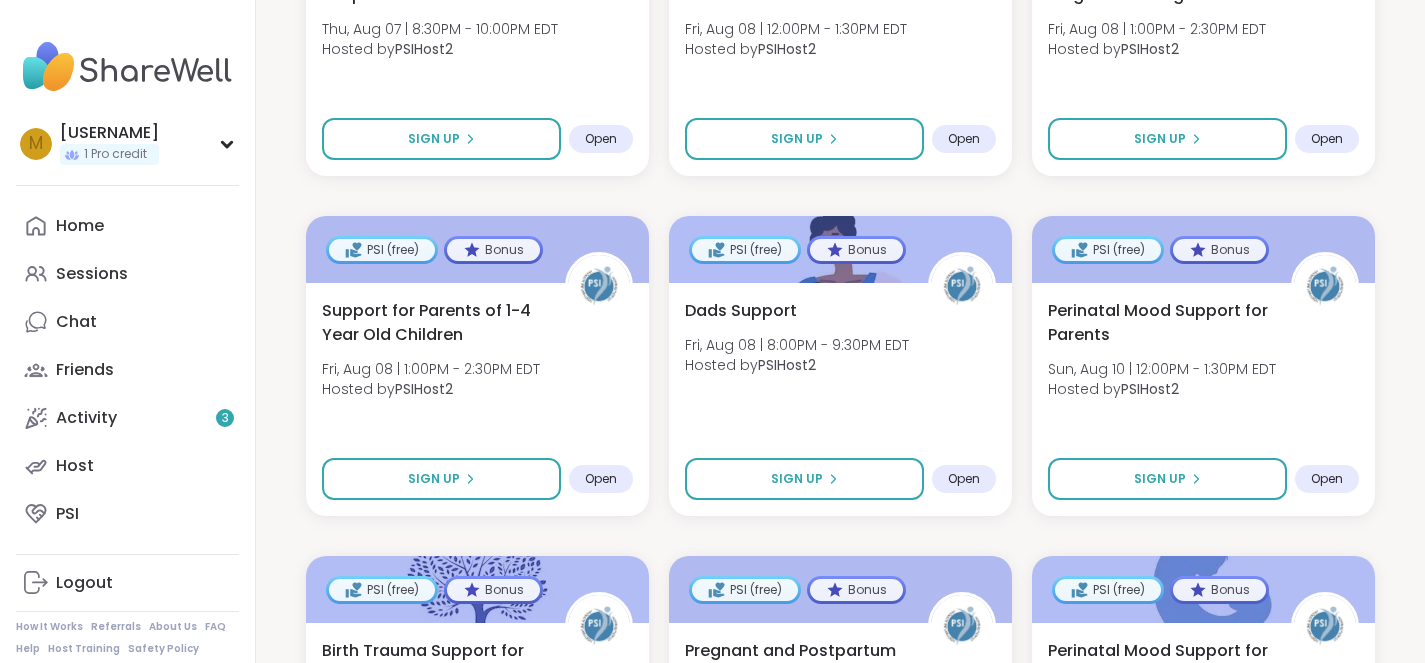 scroll, scrollTop: 947, scrollLeft: 0, axis: vertical 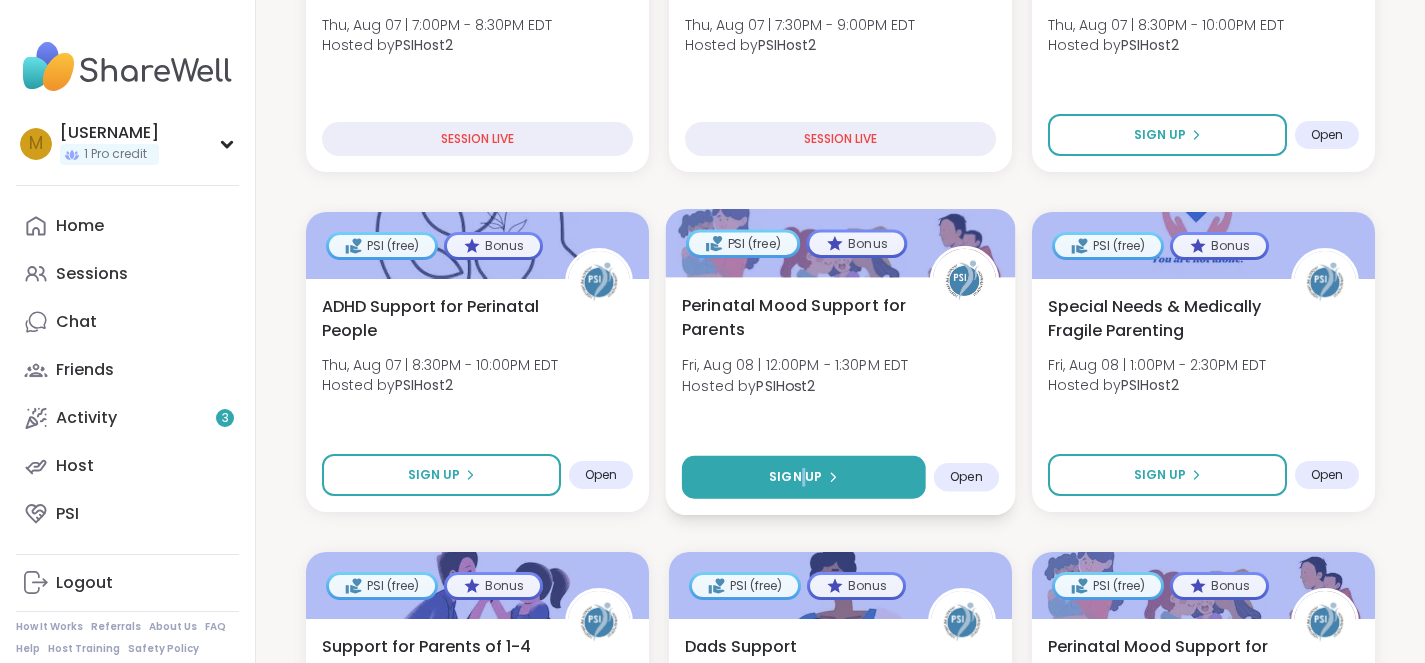 click on "Sign Up" at bounding box center (795, 477) 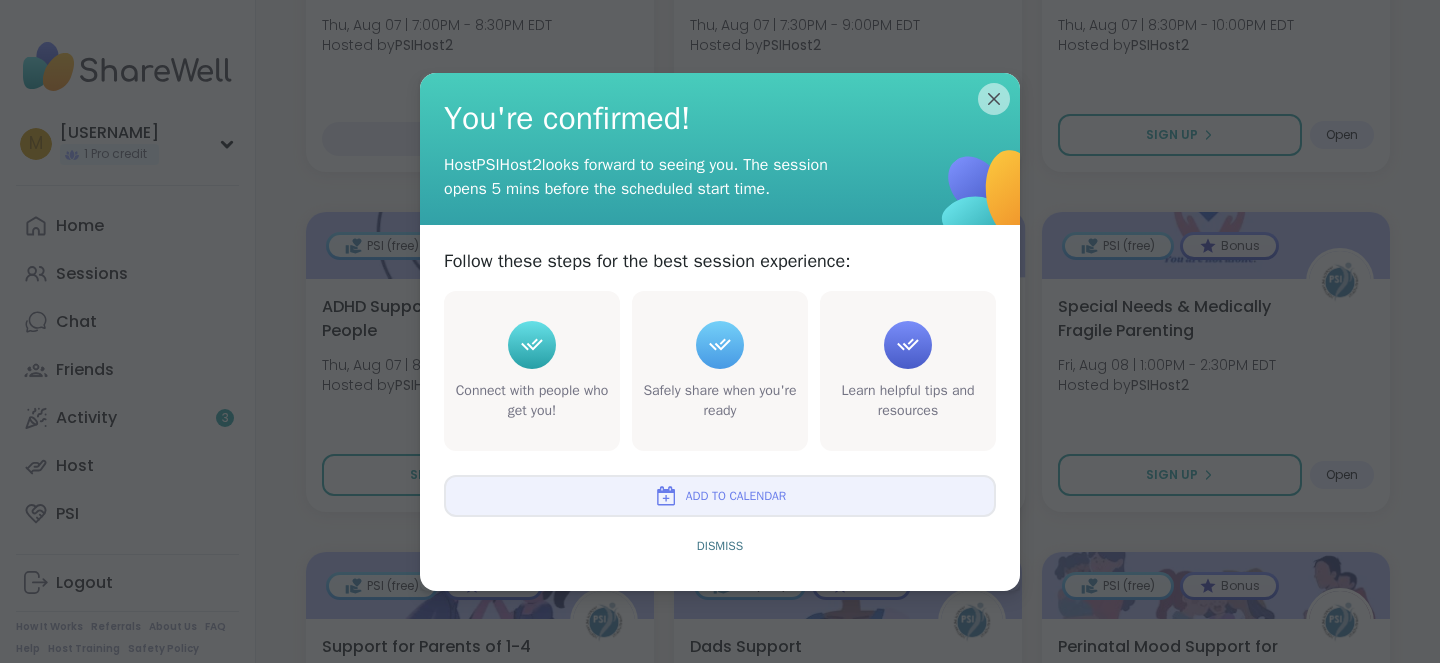 click on "Add to Calendar" at bounding box center (720, 496) 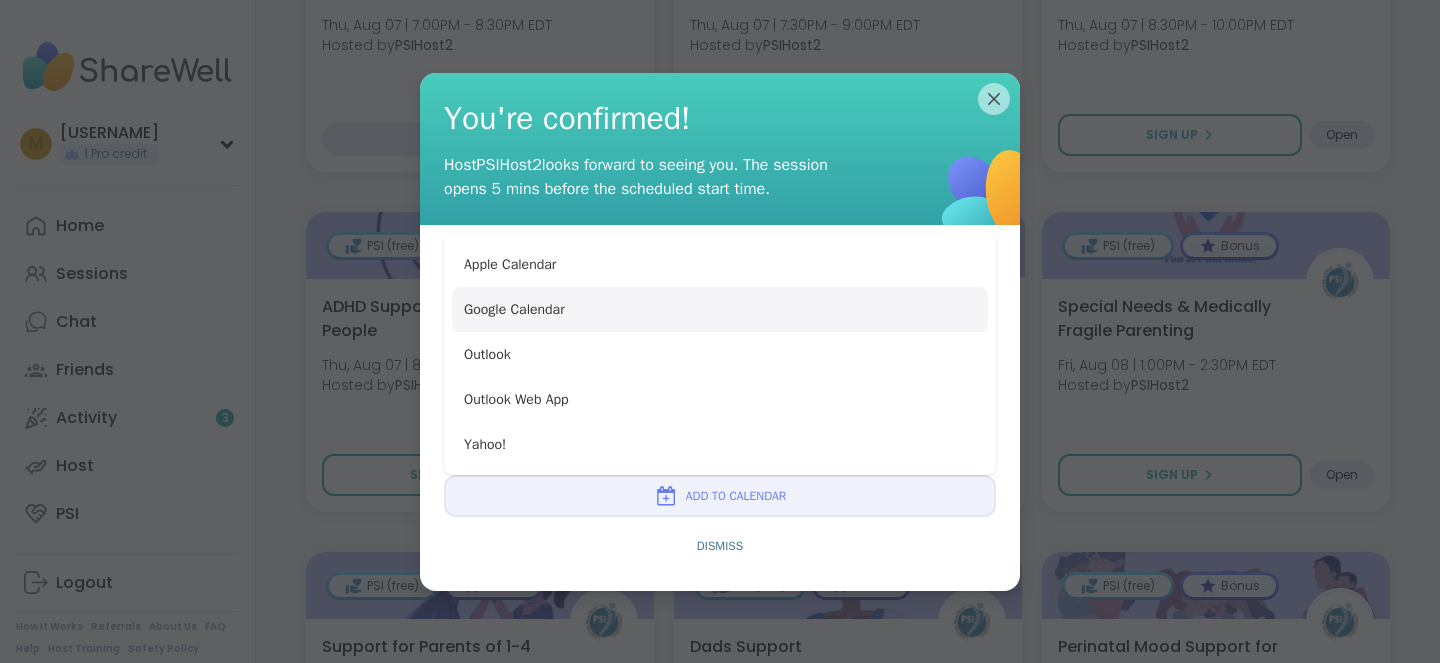 click on "Google Calendar" at bounding box center [720, 309] 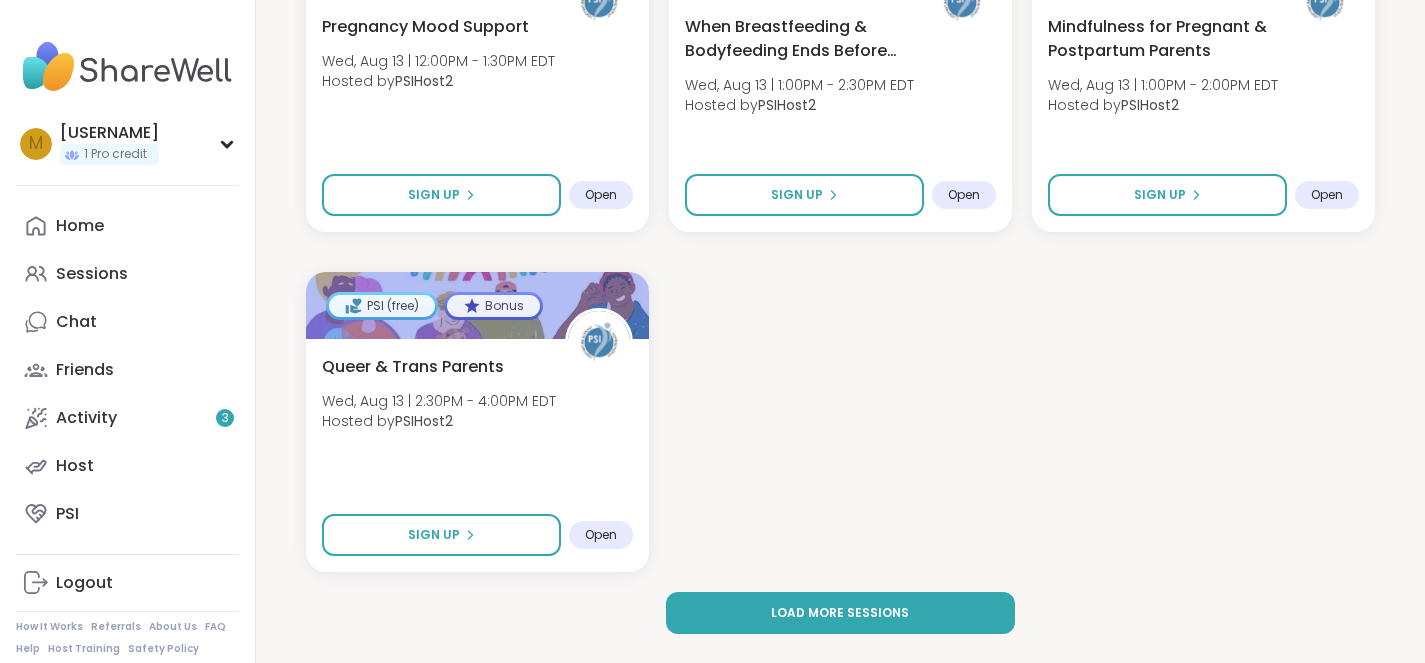 scroll, scrollTop: 2982, scrollLeft: 0, axis: vertical 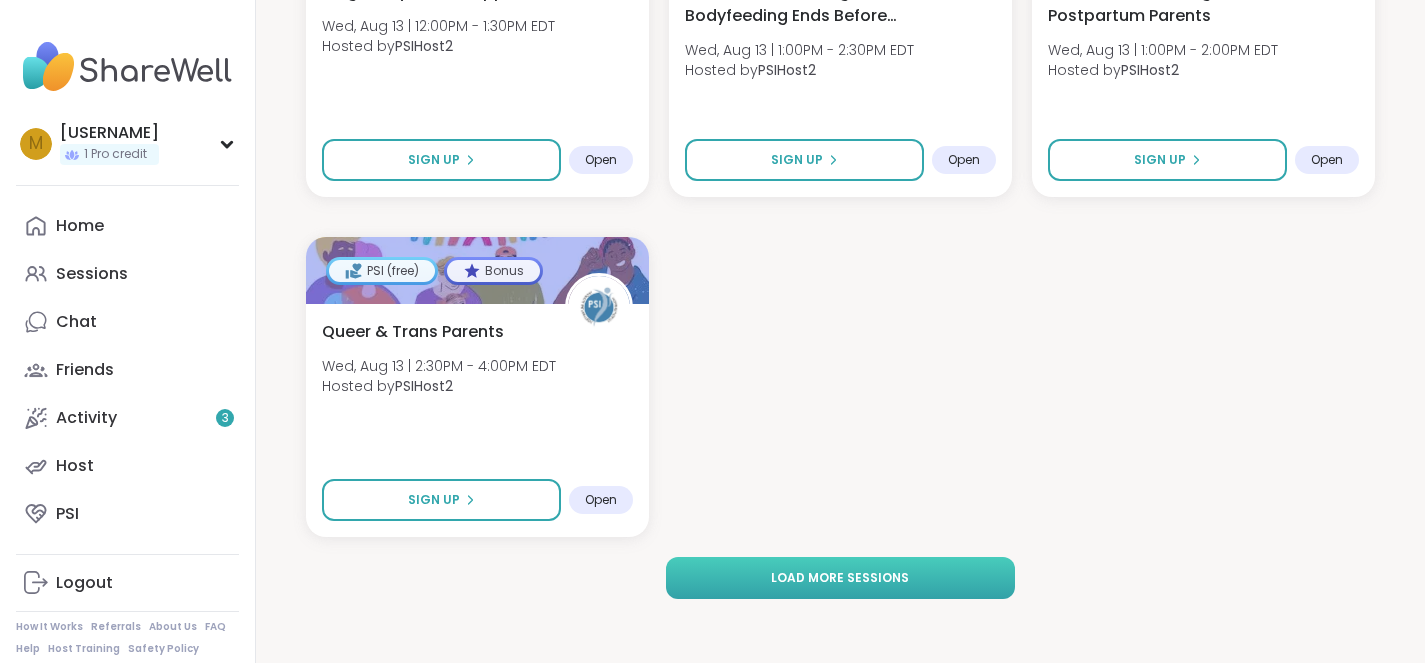 click on "Load more sessions" at bounding box center (840, 578) 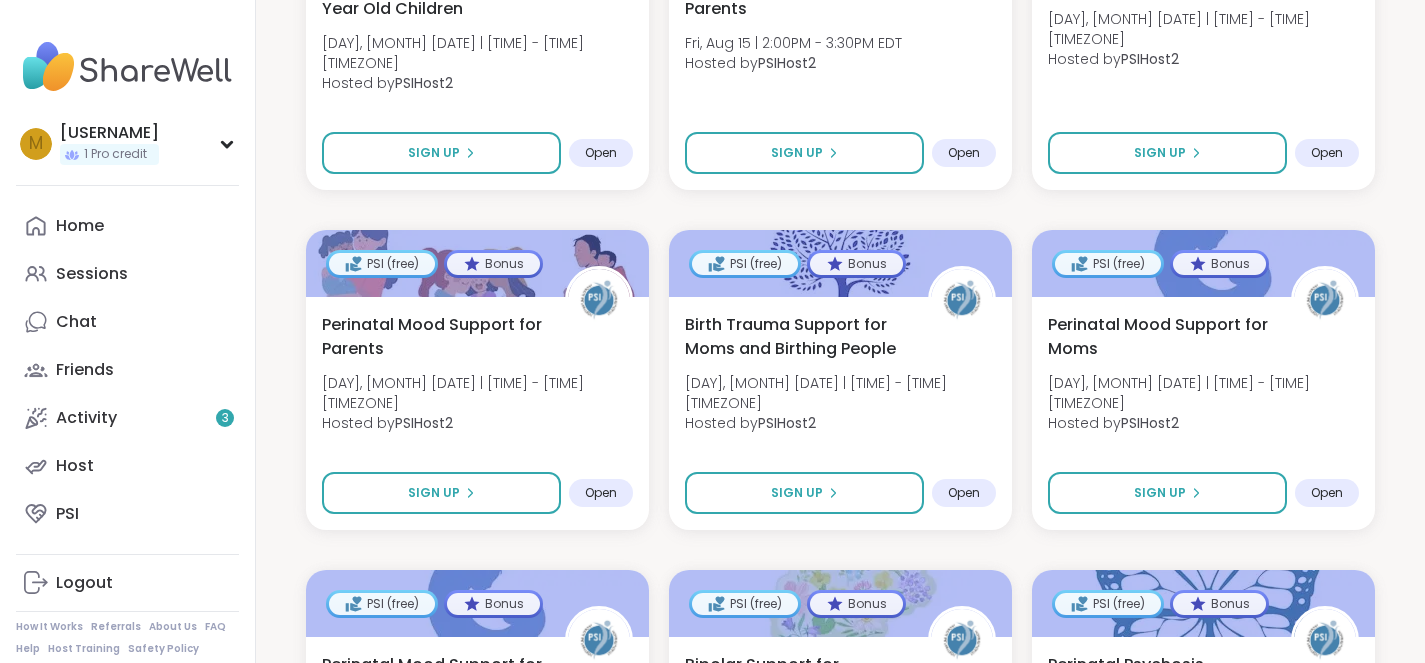 scroll, scrollTop: 4694, scrollLeft: 0, axis: vertical 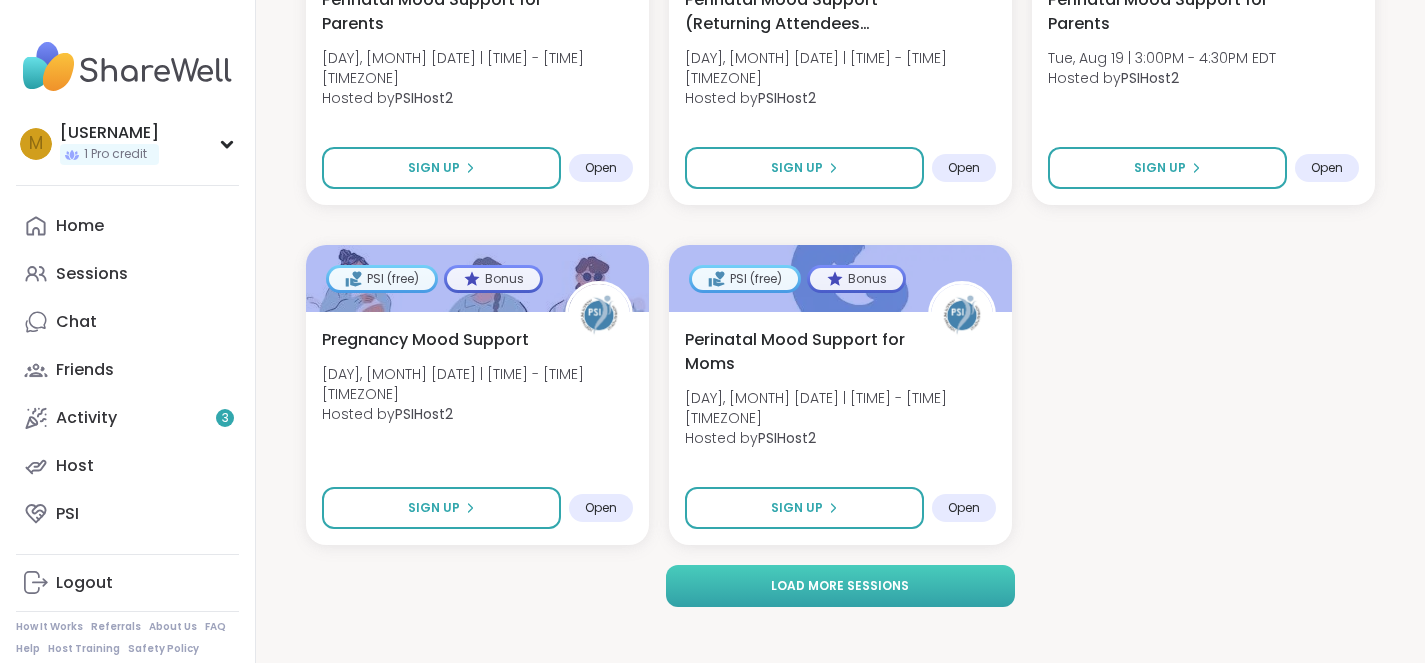 click on "Load more sessions" at bounding box center (840, 586) 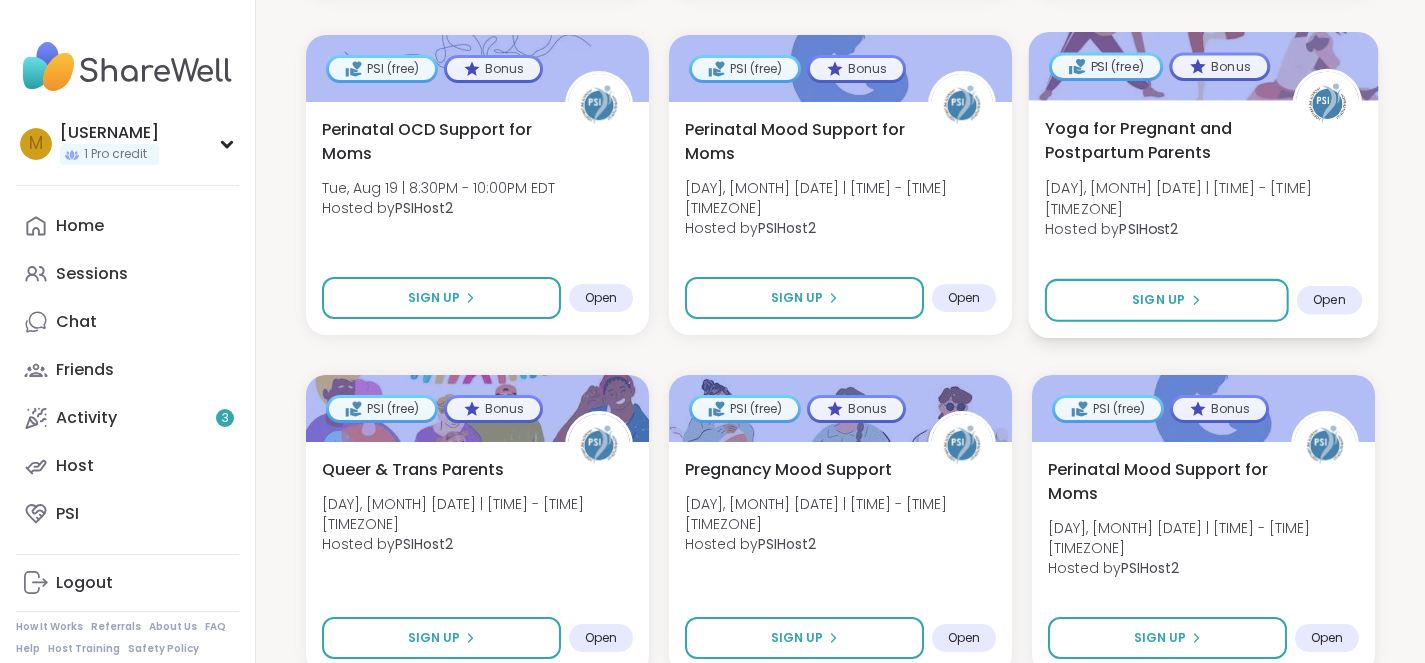 scroll, scrollTop: 6214, scrollLeft: 0, axis: vertical 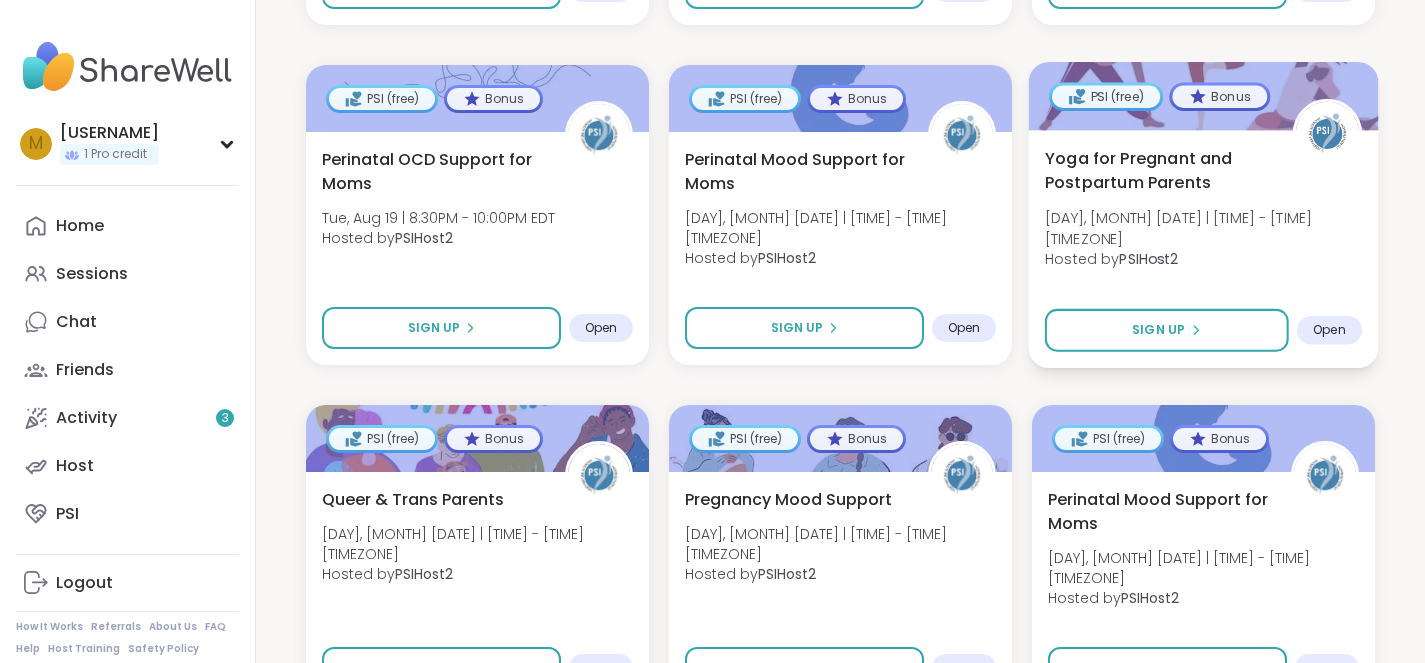 click on "Yoga for Pregnant and Postpartum Parents" at bounding box center [1157, 170] 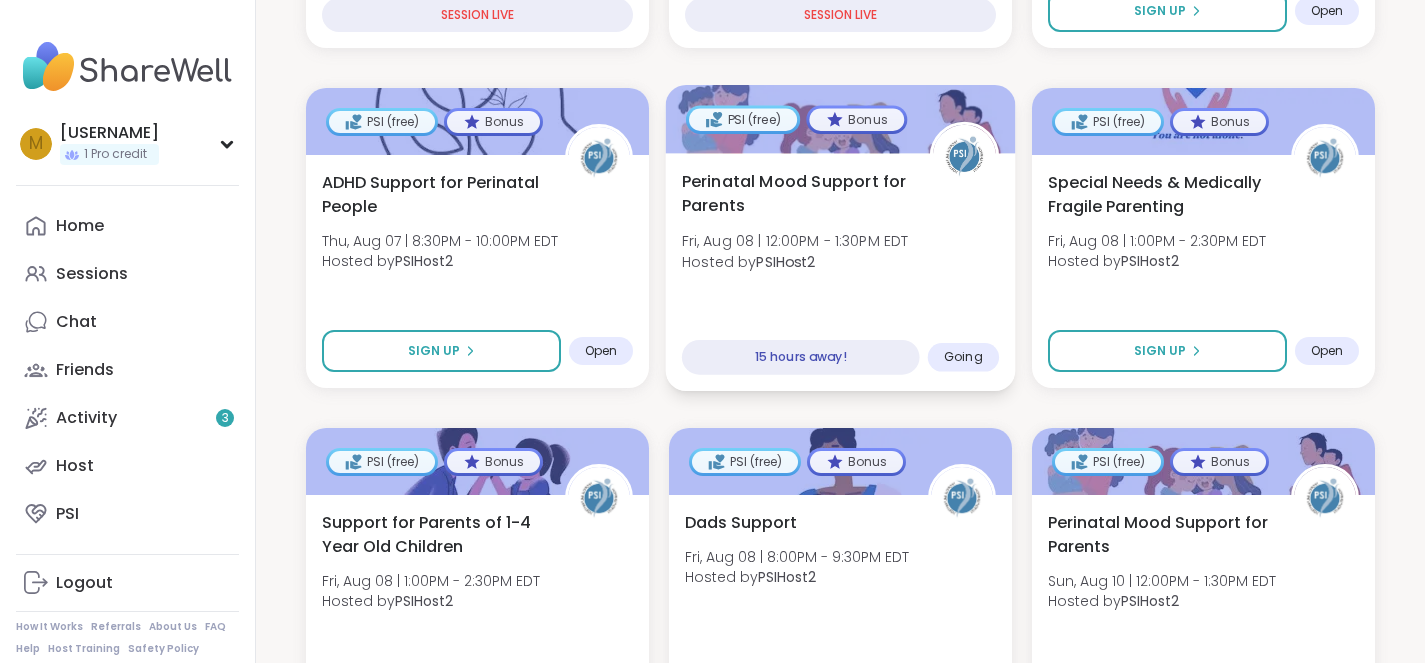 scroll, scrollTop: 710, scrollLeft: 0, axis: vertical 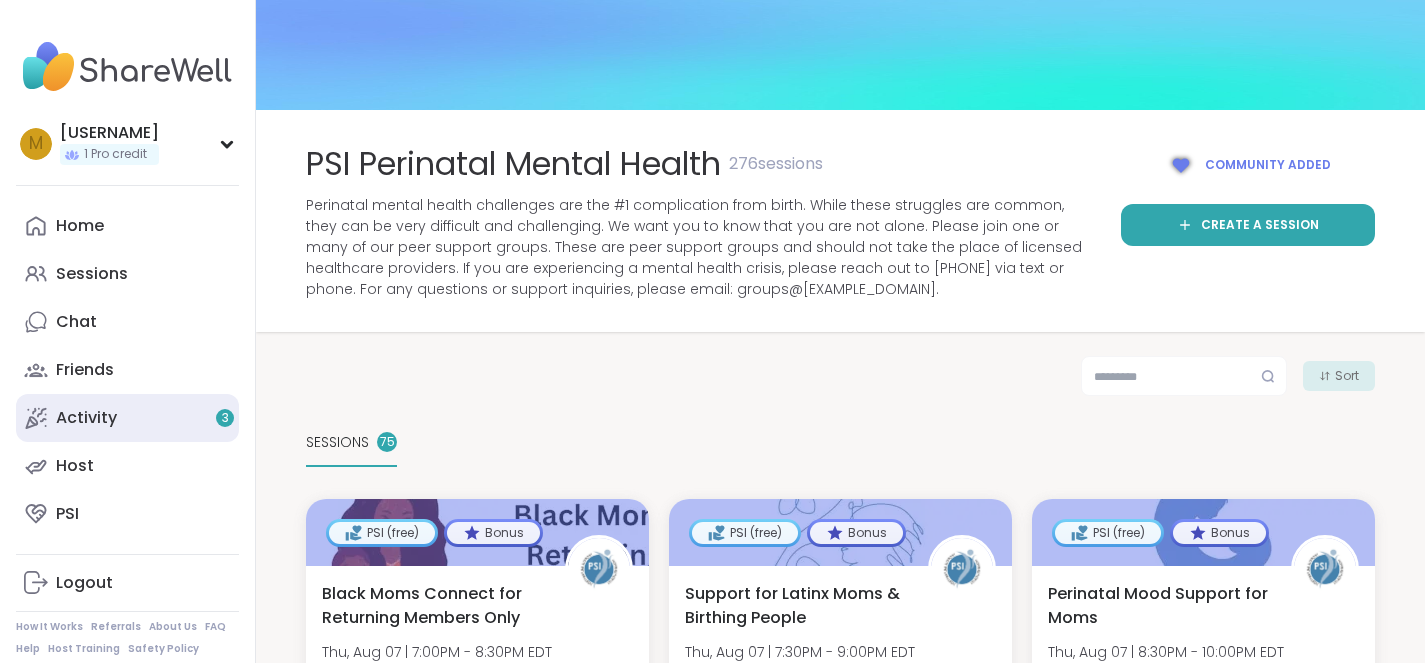 click on "Activity 3" at bounding box center (127, 418) 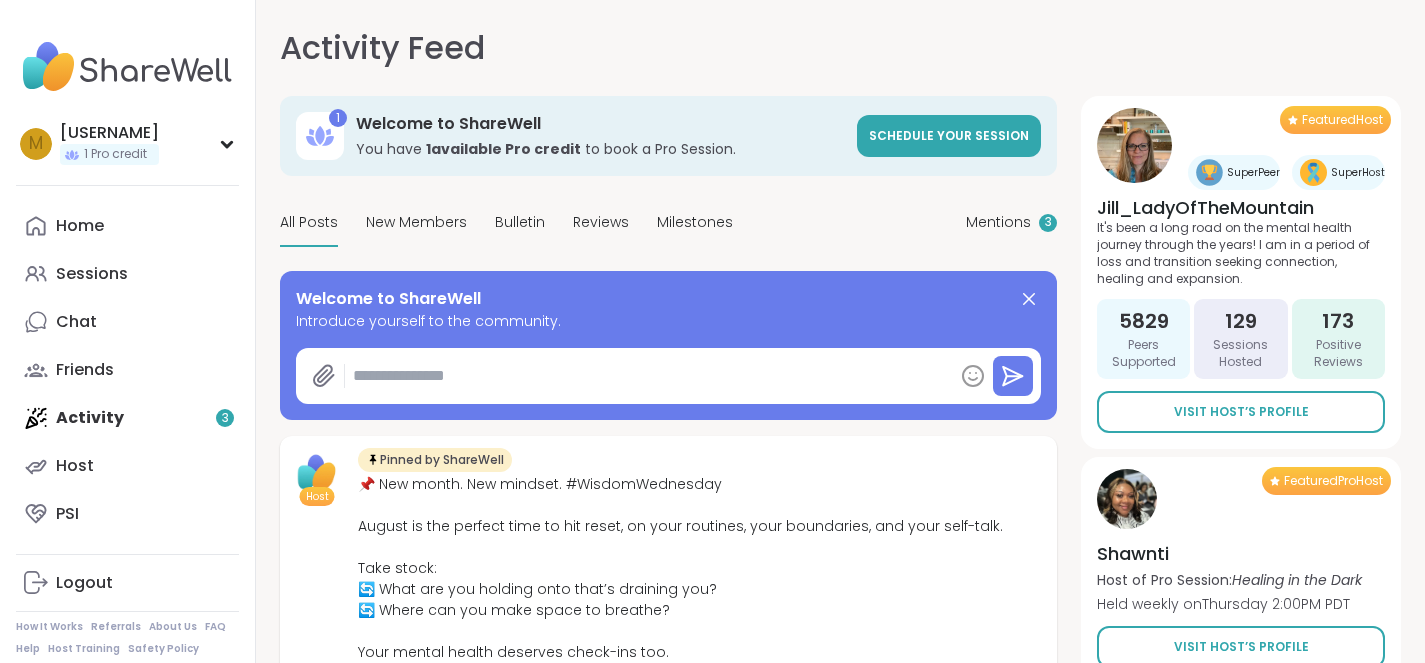 type on "*" 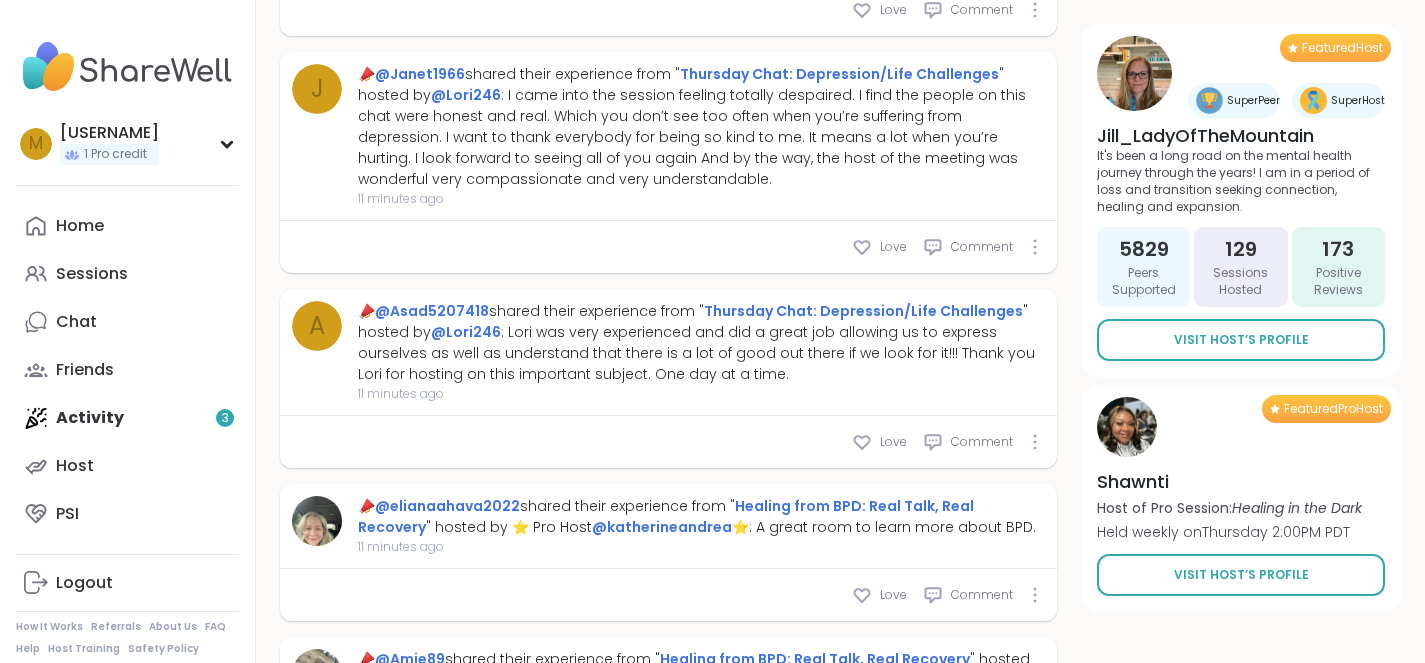 scroll, scrollTop: 0, scrollLeft: 0, axis: both 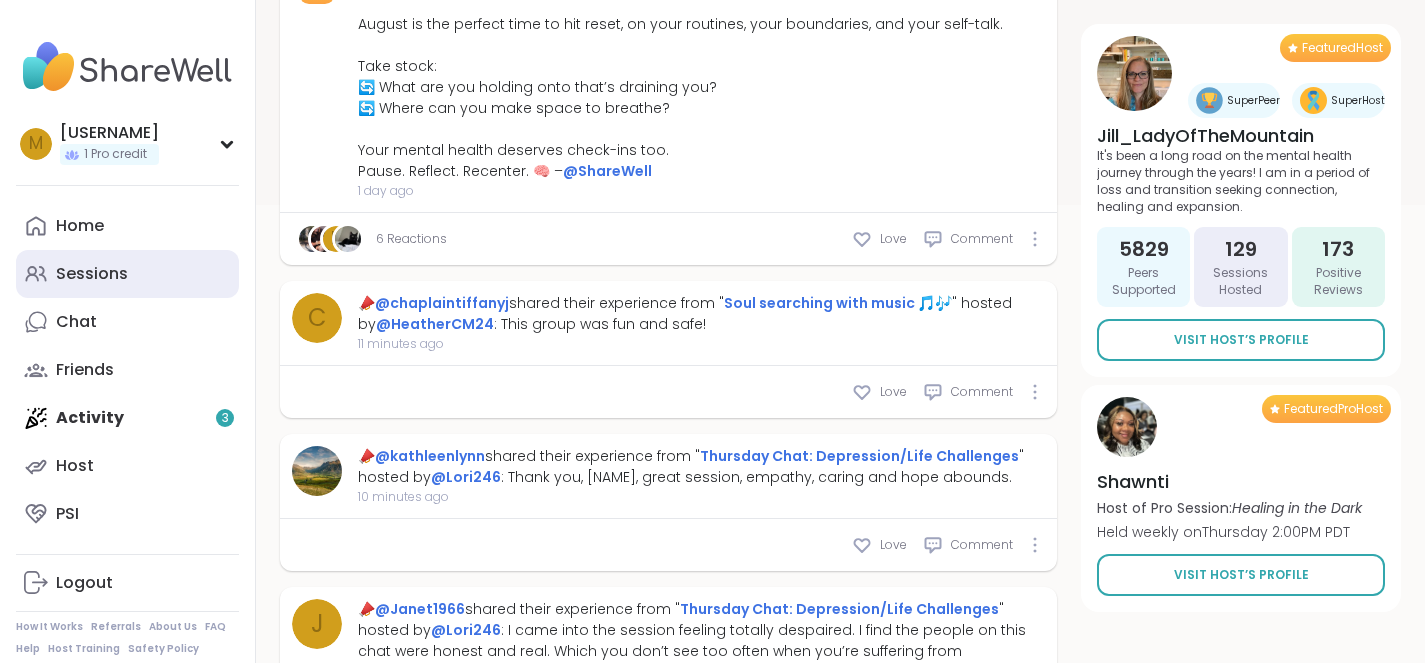 click on "Sessions" at bounding box center [92, 274] 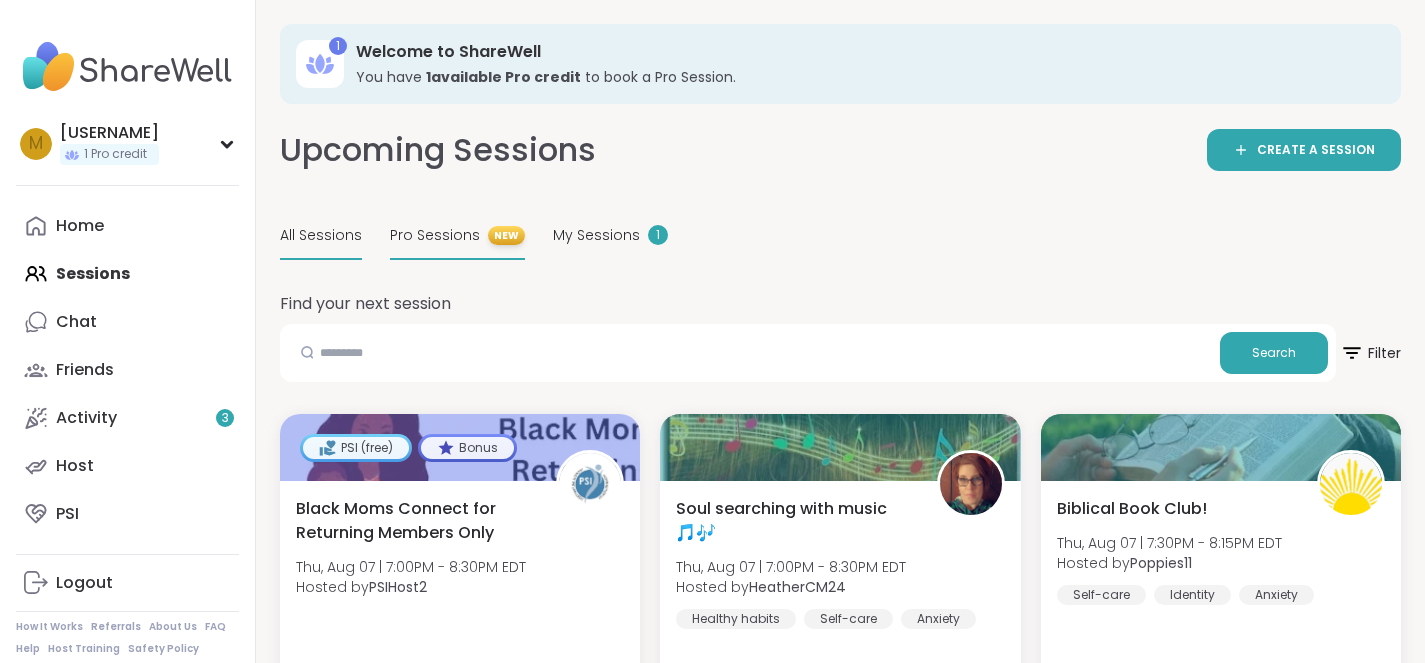 click on "Pro Sessions" at bounding box center (435, 235) 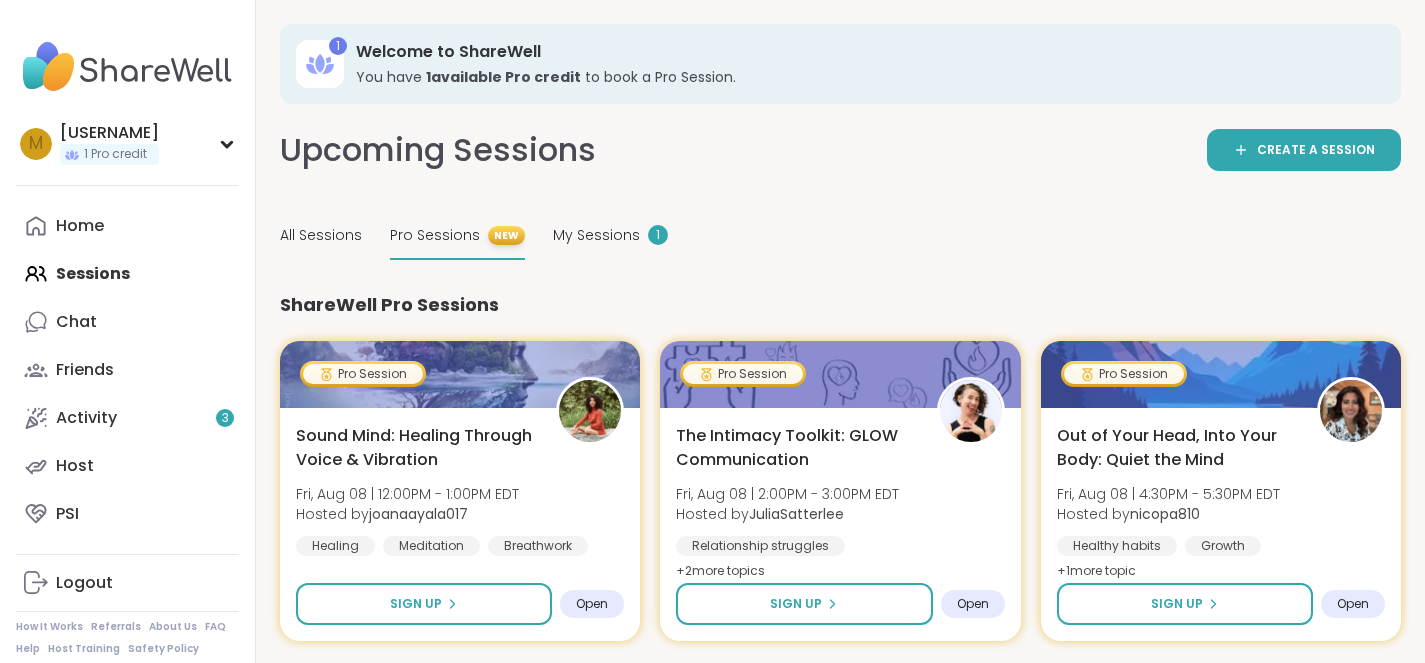 click on "1  available Pro credit" at bounding box center [503, 77] 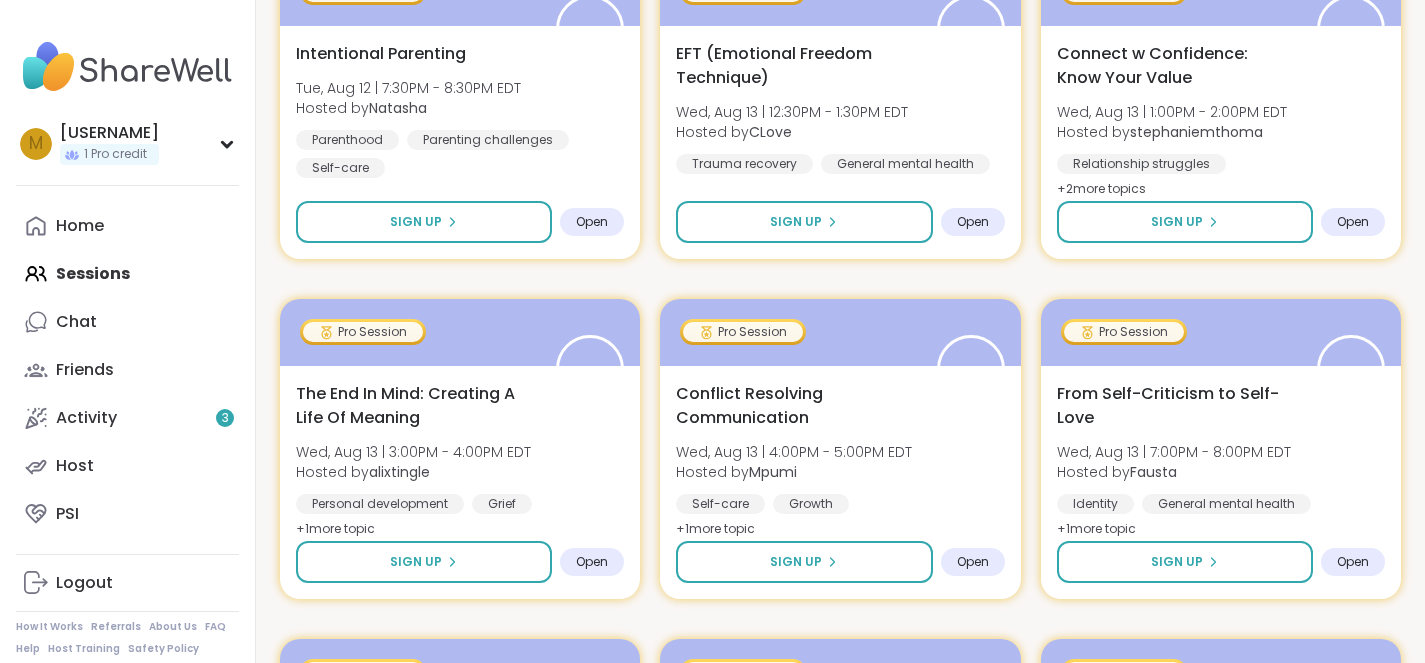 scroll, scrollTop: 0, scrollLeft: 0, axis: both 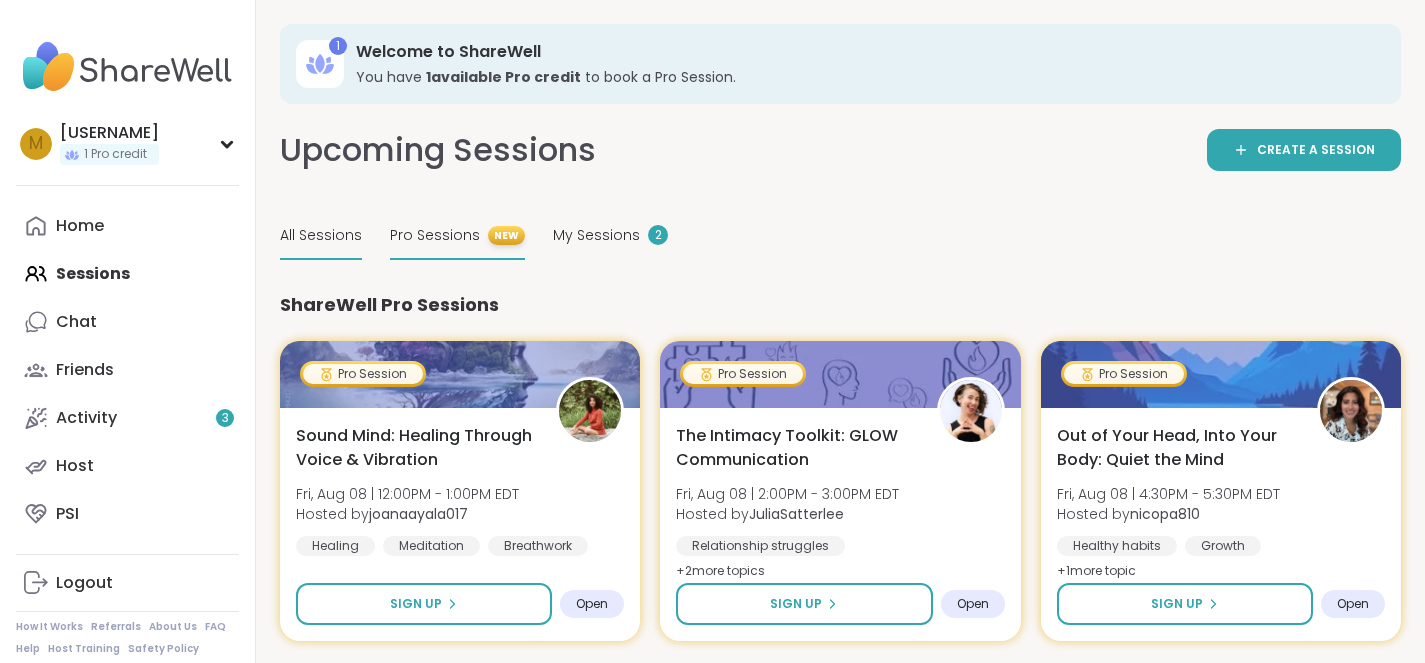 click on "All Sessions" at bounding box center [321, 235] 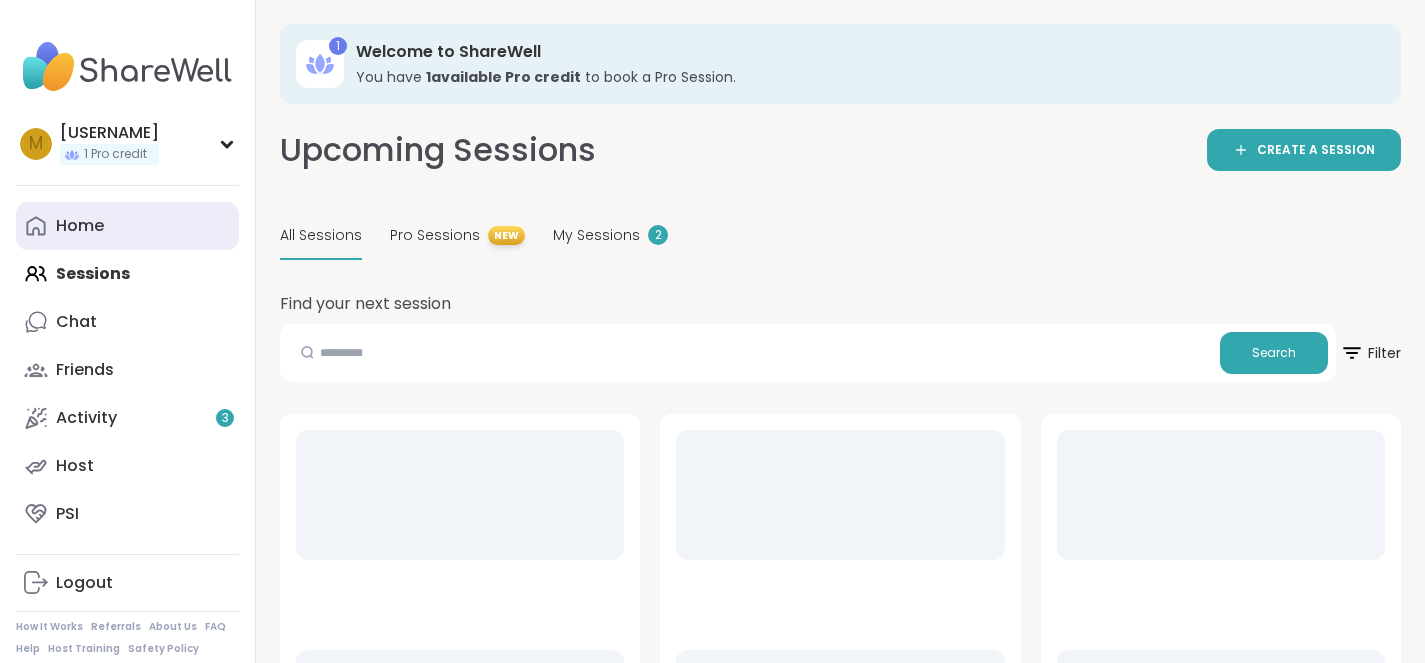 click on "Home" at bounding box center (80, 226) 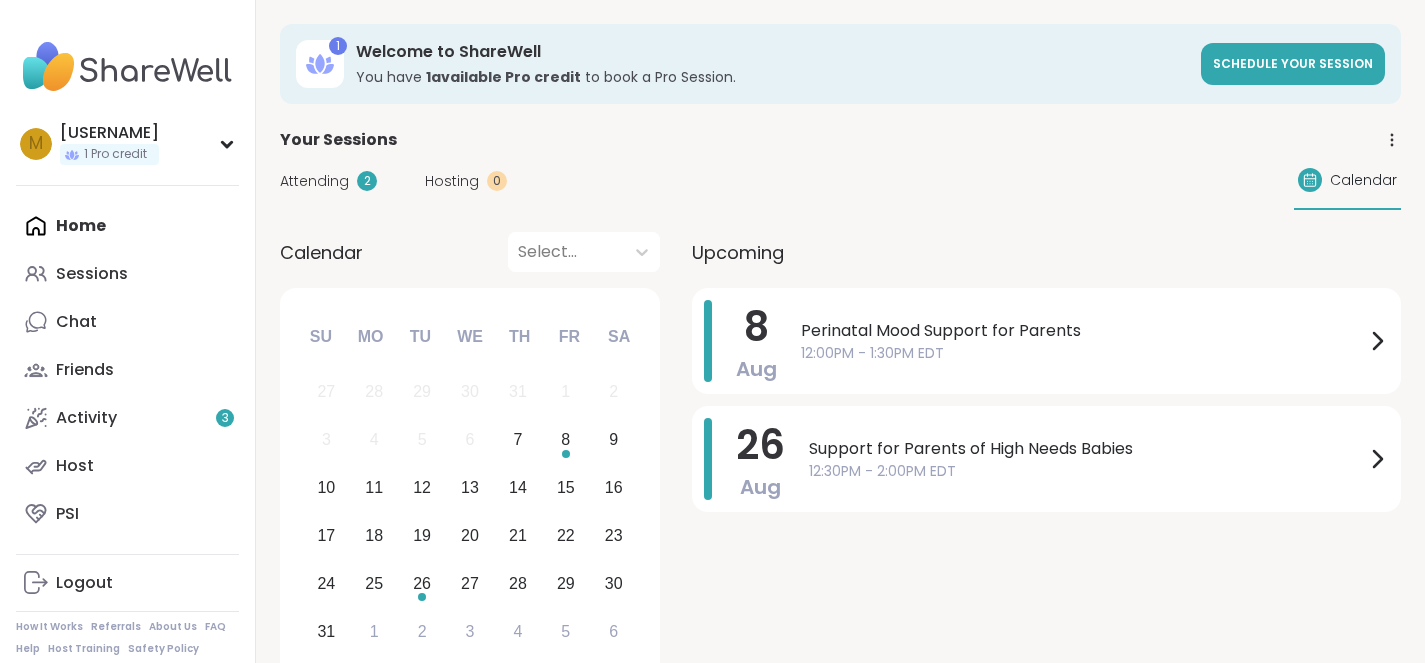 click on "Attending 2 Hosting 0 Calendar" at bounding box center [840, 181] 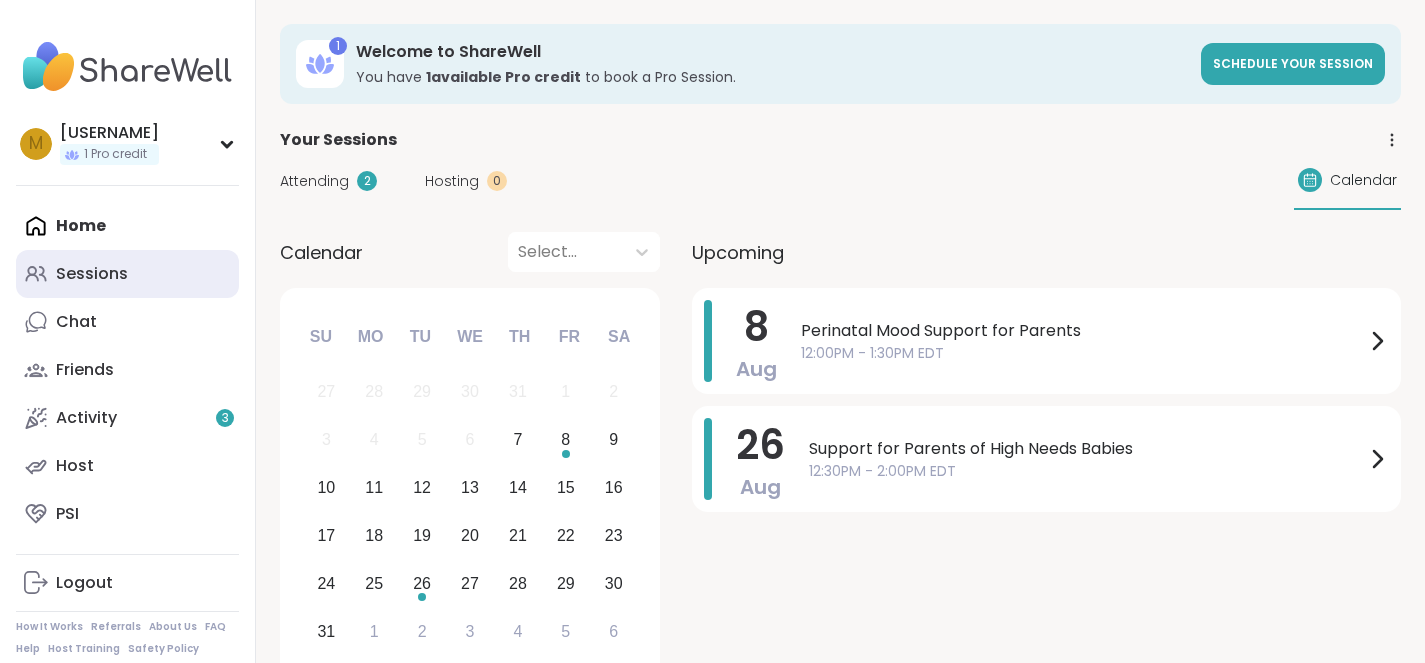 click on "Sessions" at bounding box center [92, 274] 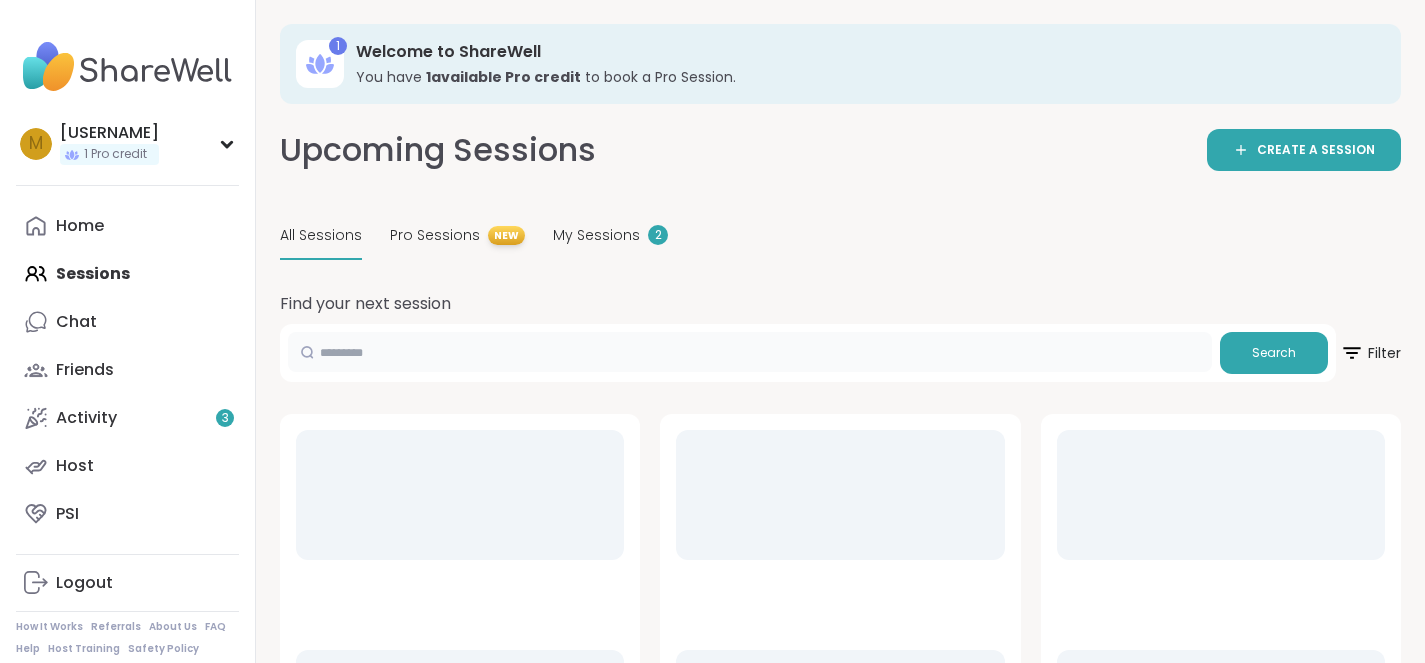 click at bounding box center [750, 352] 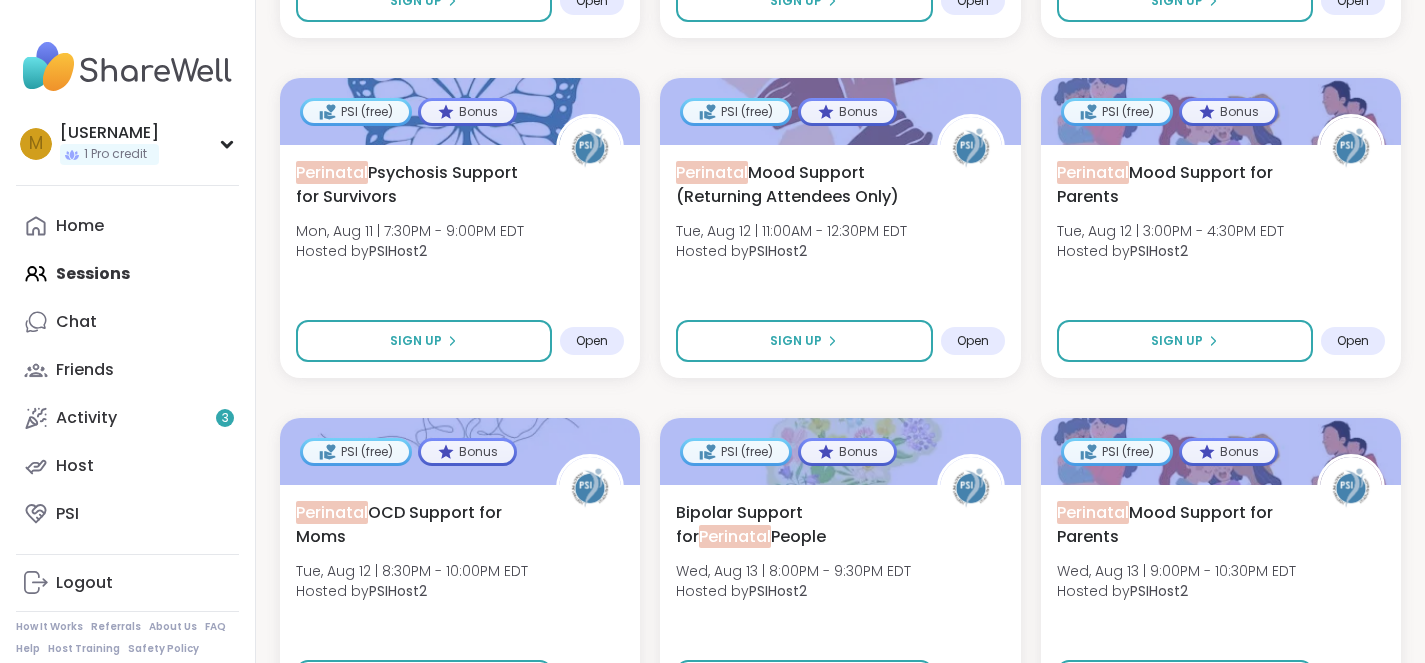 scroll, scrollTop: 0, scrollLeft: 0, axis: both 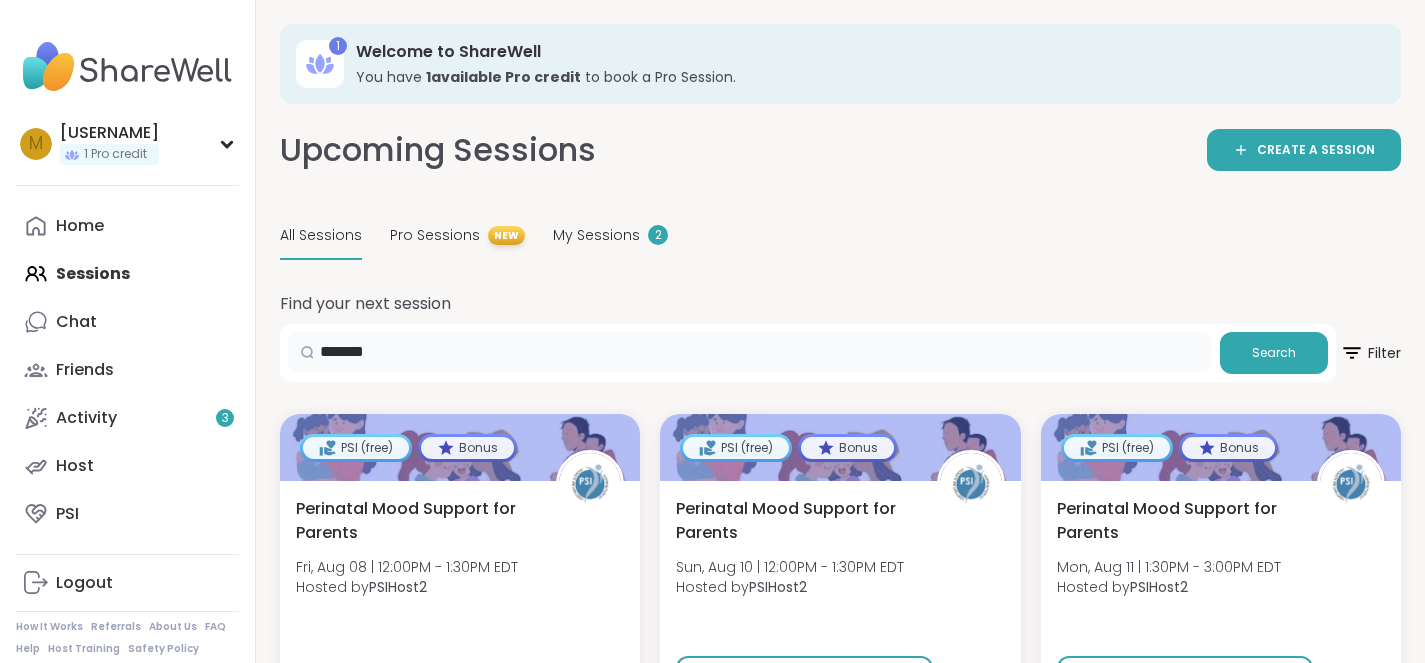 type on "*******" 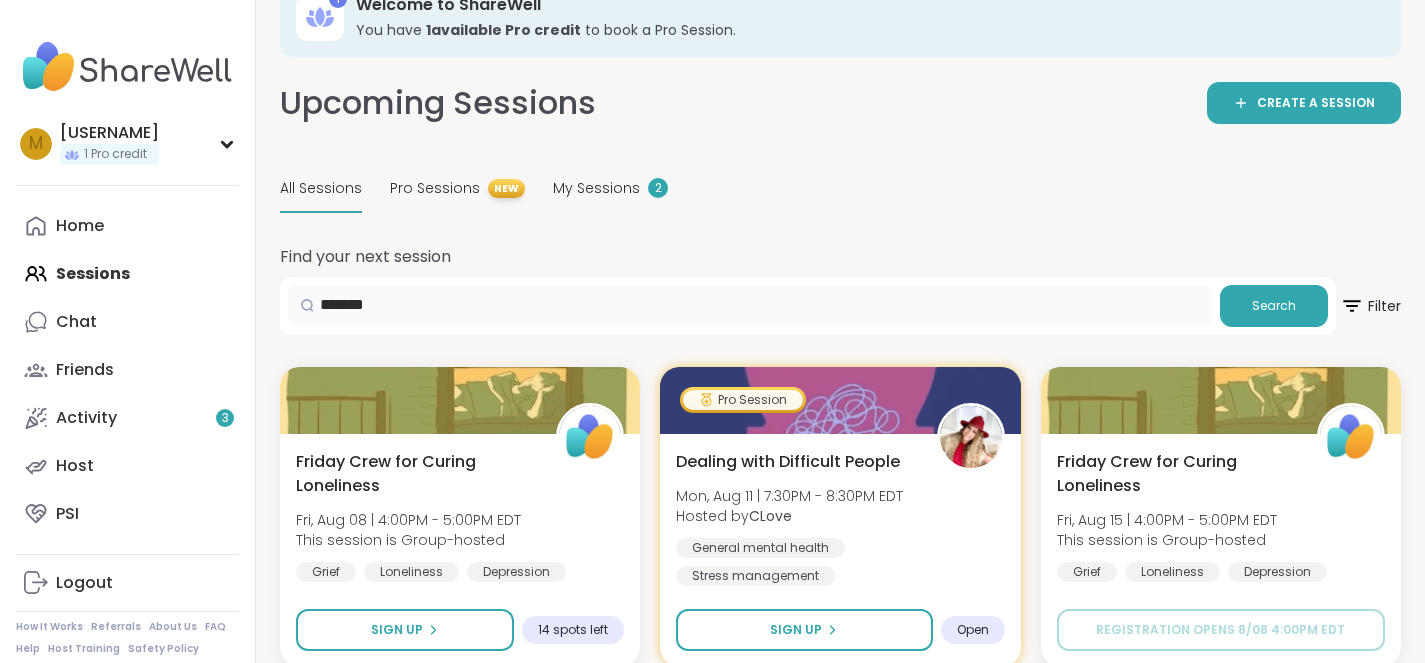 scroll, scrollTop: 0, scrollLeft: 0, axis: both 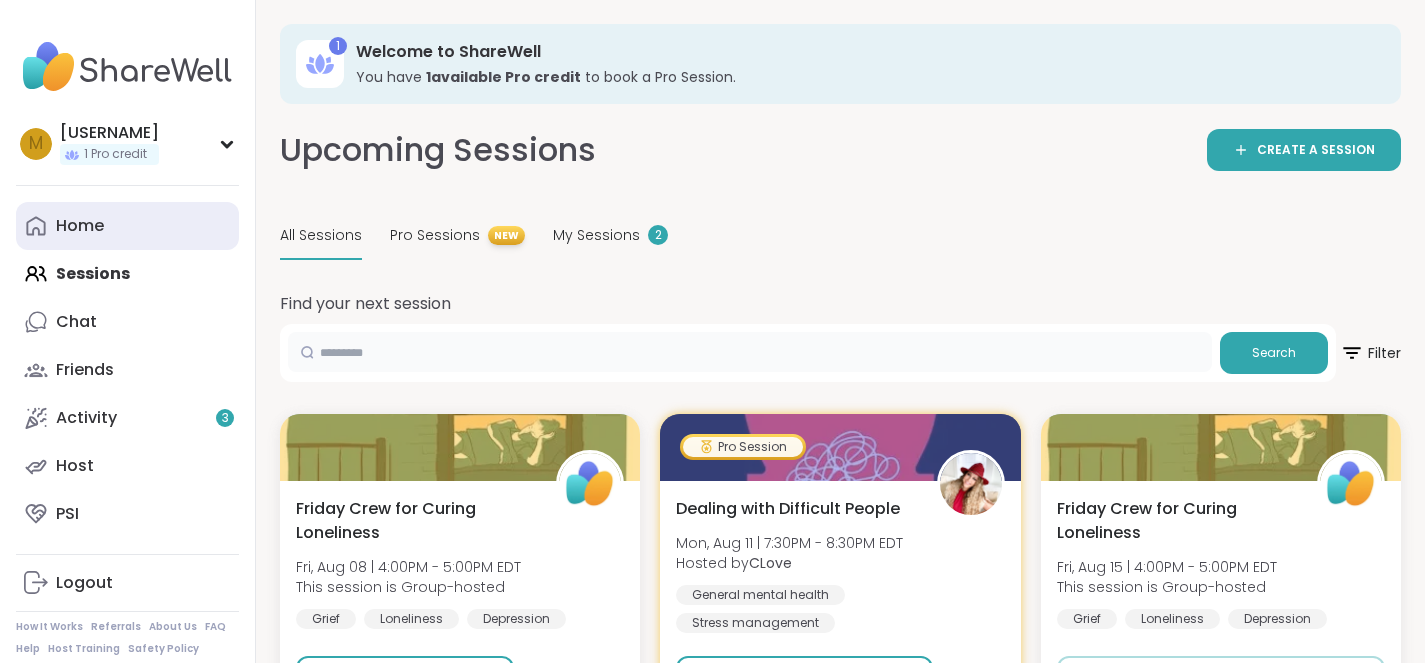 type 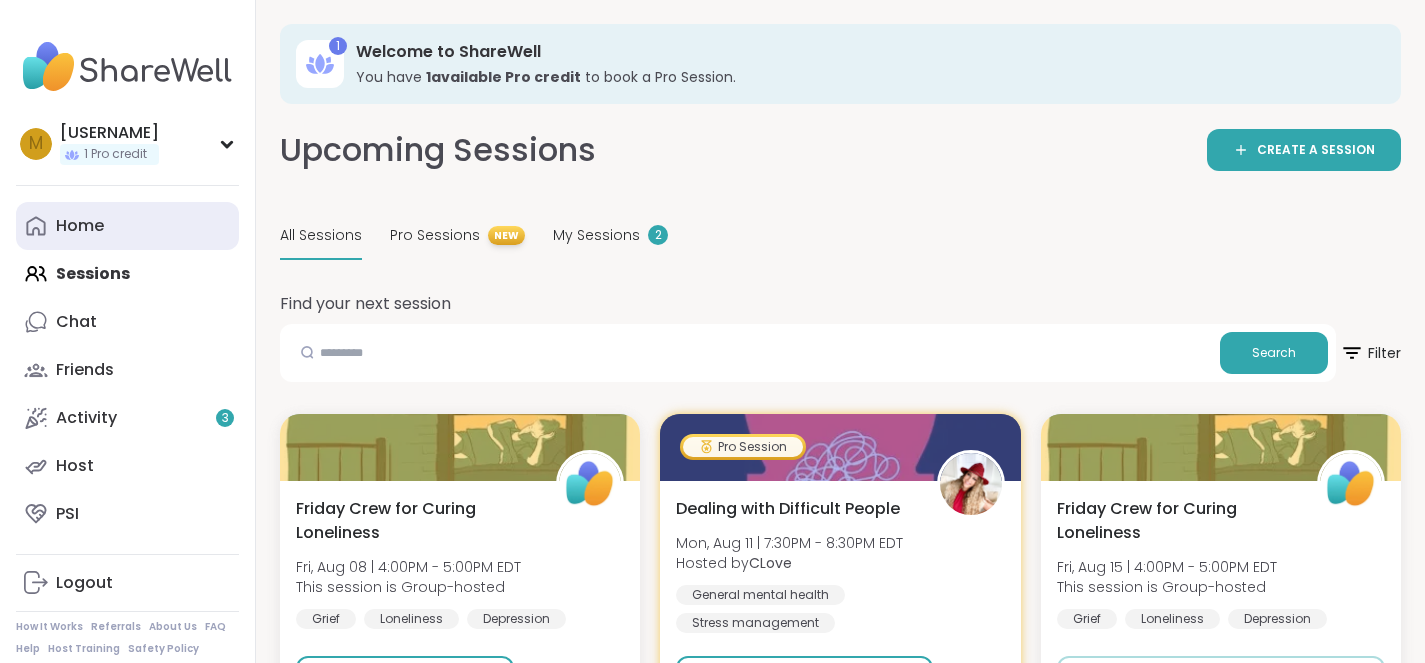 click on "Home" at bounding box center (127, 226) 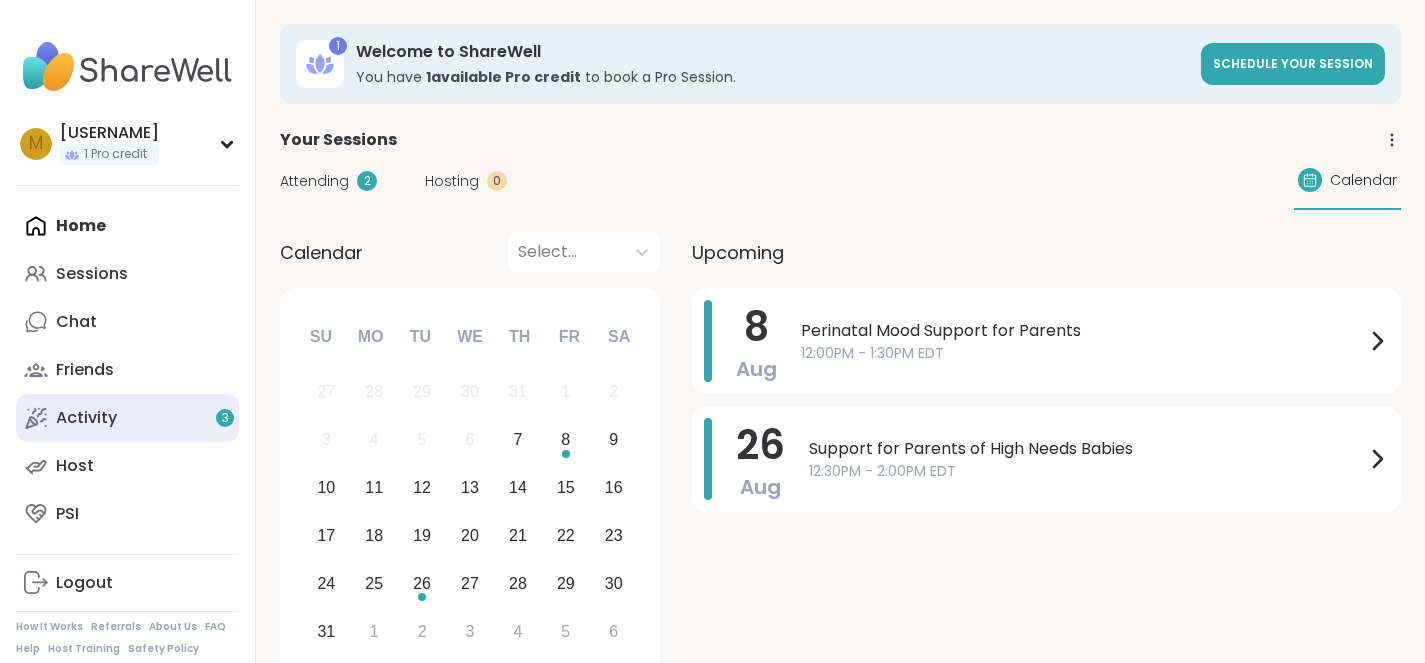 click on "Activity 3" at bounding box center (86, 418) 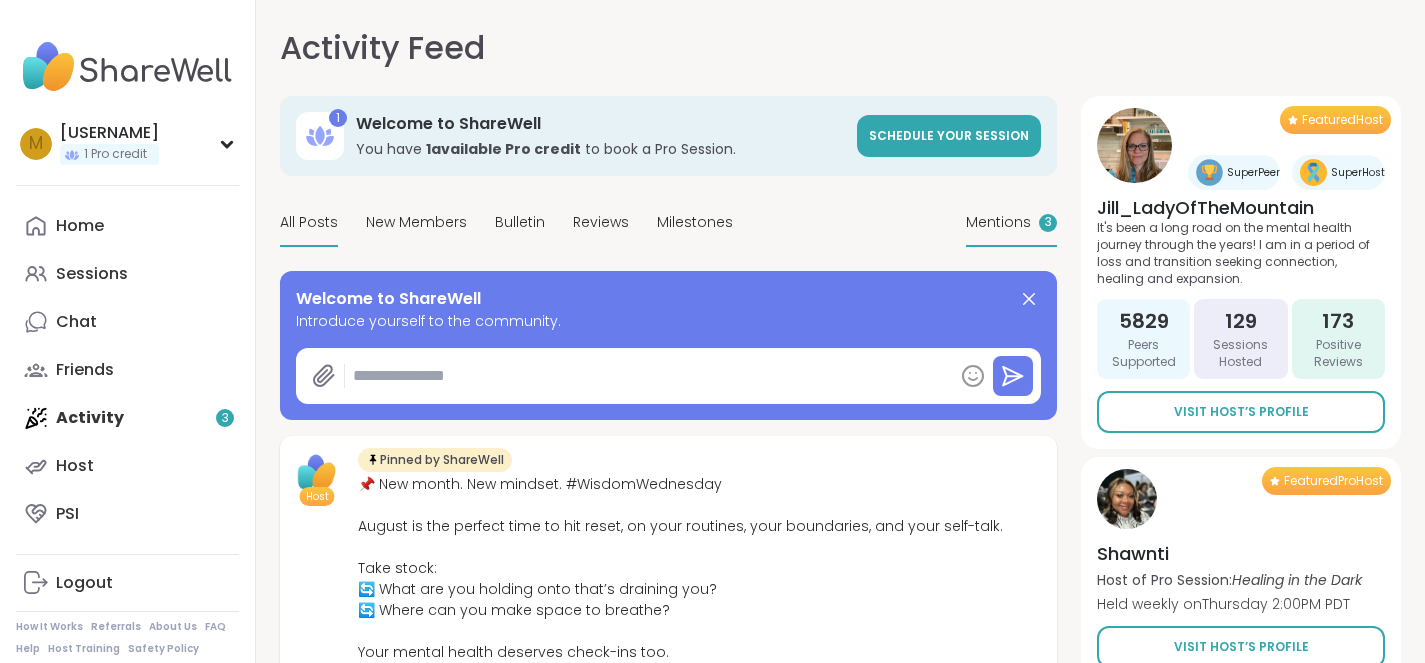 click on "Mentions 3" at bounding box center [1011, 223] 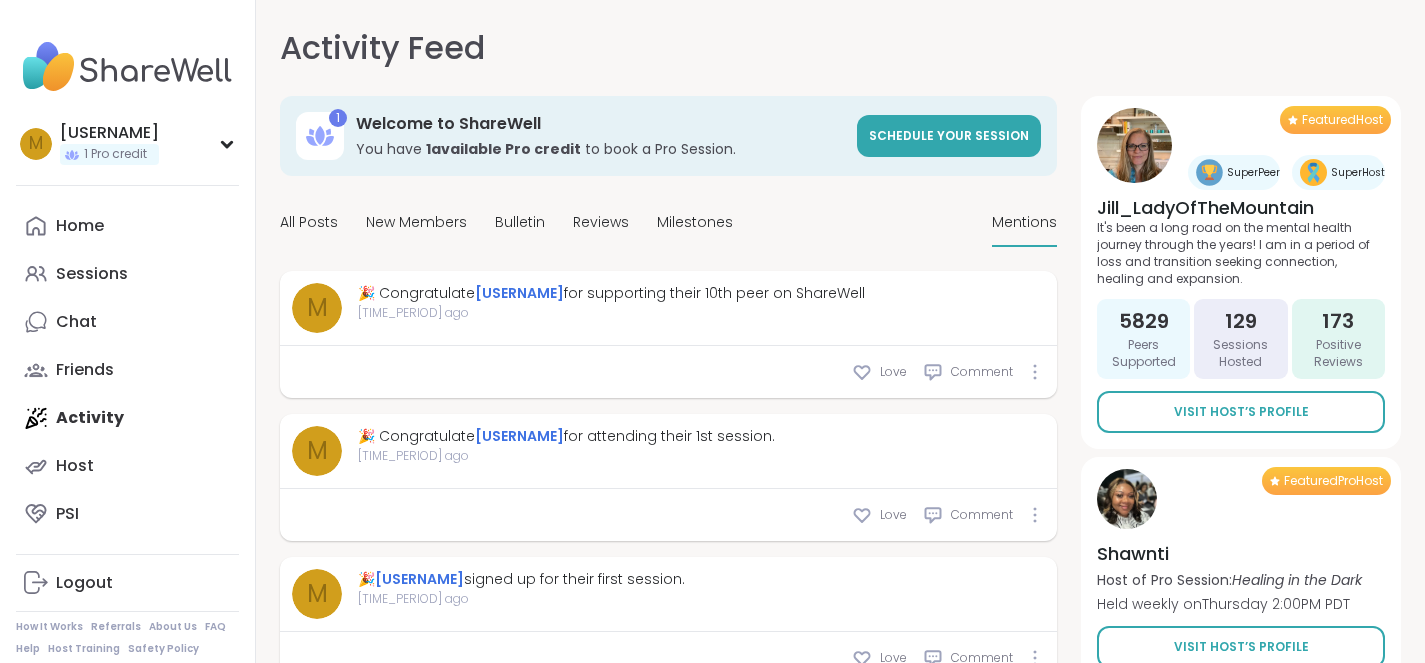 click on "Activity Feed Mentions 1 Welcome to ShareWell You have   1  available Pro credit   to book a Pro Session. Schedule your session All Posts New Members Bulletin Reviews Milestones Mentions m 🎉 Congratulate  [USERNAME]  for supporting their 10th peer on ShareWell [TIME_PERIOD] ago Love Comment m 🎉 Congratulate  [USERNAME]  for attending their 1st session. [TIME_PERIOD] ago Love Comment m 🎉  [USERNAME]  signed up for their first session. [TIME_PERIOD] ago Love Comment Featured   Host SuperPeer SuperHost [NAME] It's been a long road on the mental health journey through the years! I am in a period of loss and transition seeking connection, healing and expansion. 5829 Peers Supported 129 Sessions Hosted 173 Positive Reviews Visit Host’s Profile Featured   Pro   Host [NAME] Host of Pro Session:  Healing in the Dark Held weekly on  [DAY] [TIME] [TIMEZONE] Visit Host’s Profile" at bounding box center (840, 343) 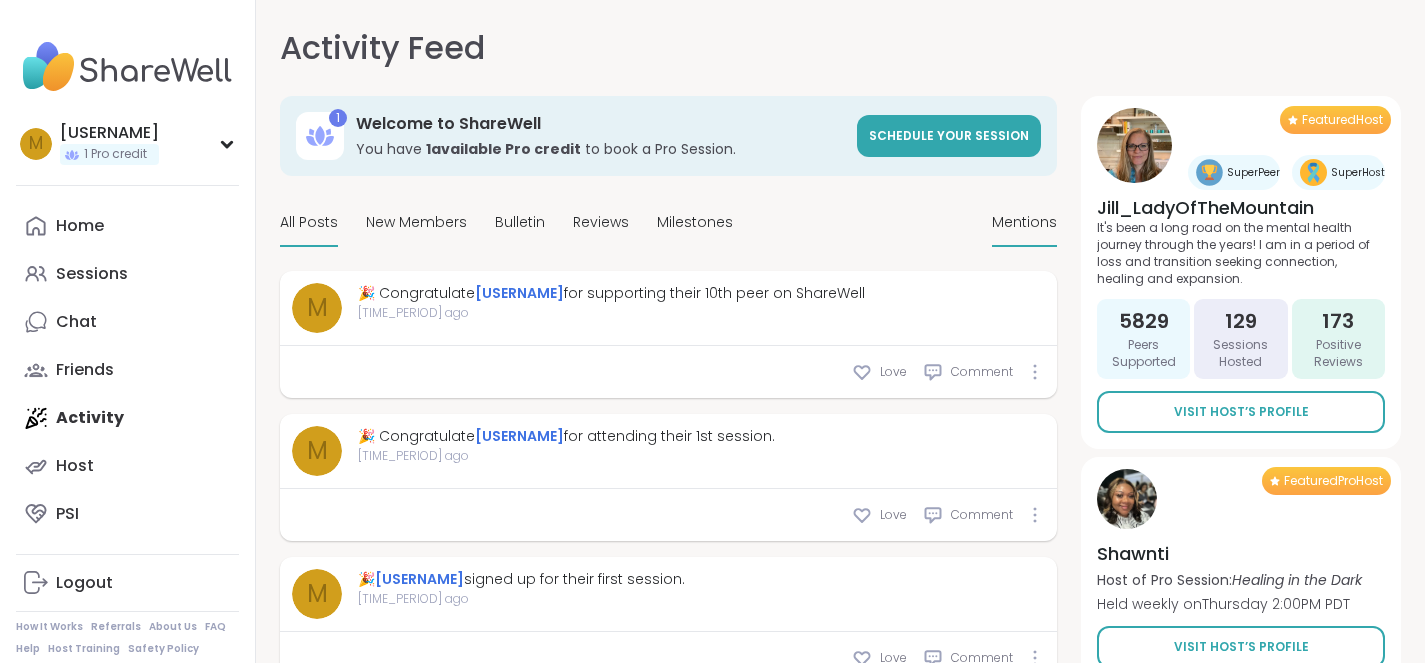 click on "All Posts" at bounding box center [309, 223] 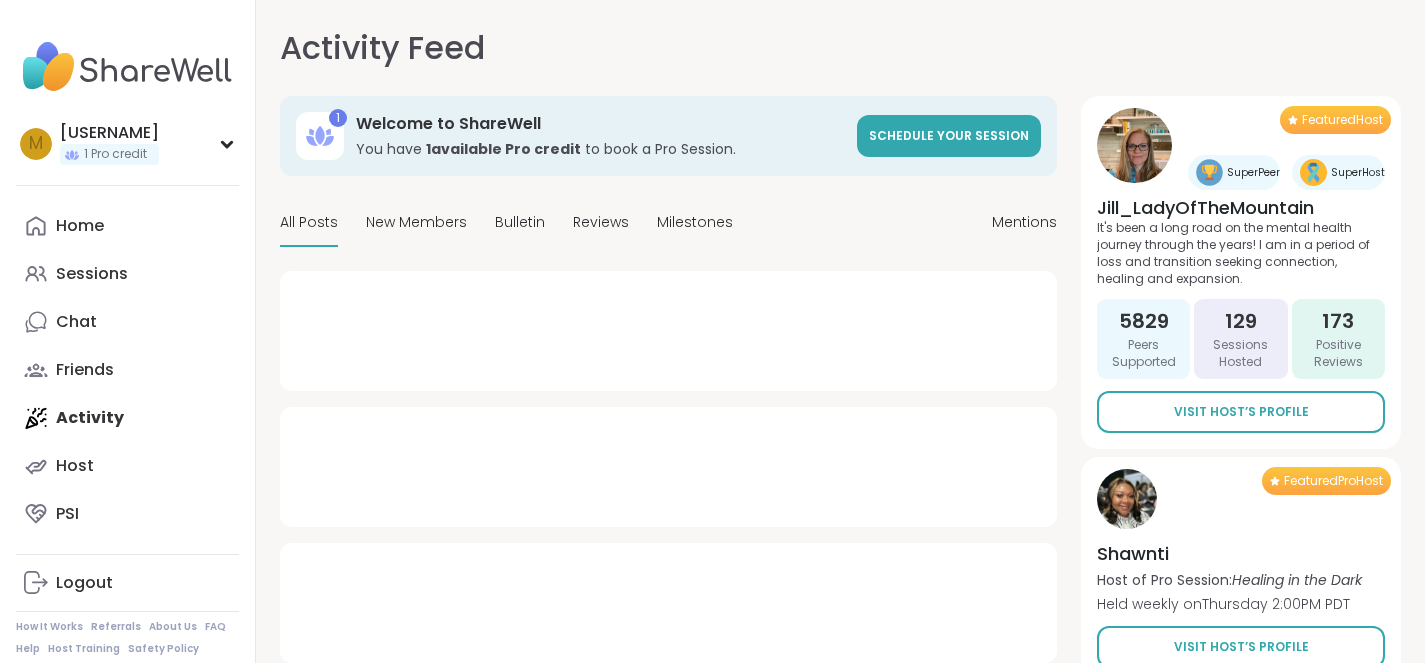 type on "*" 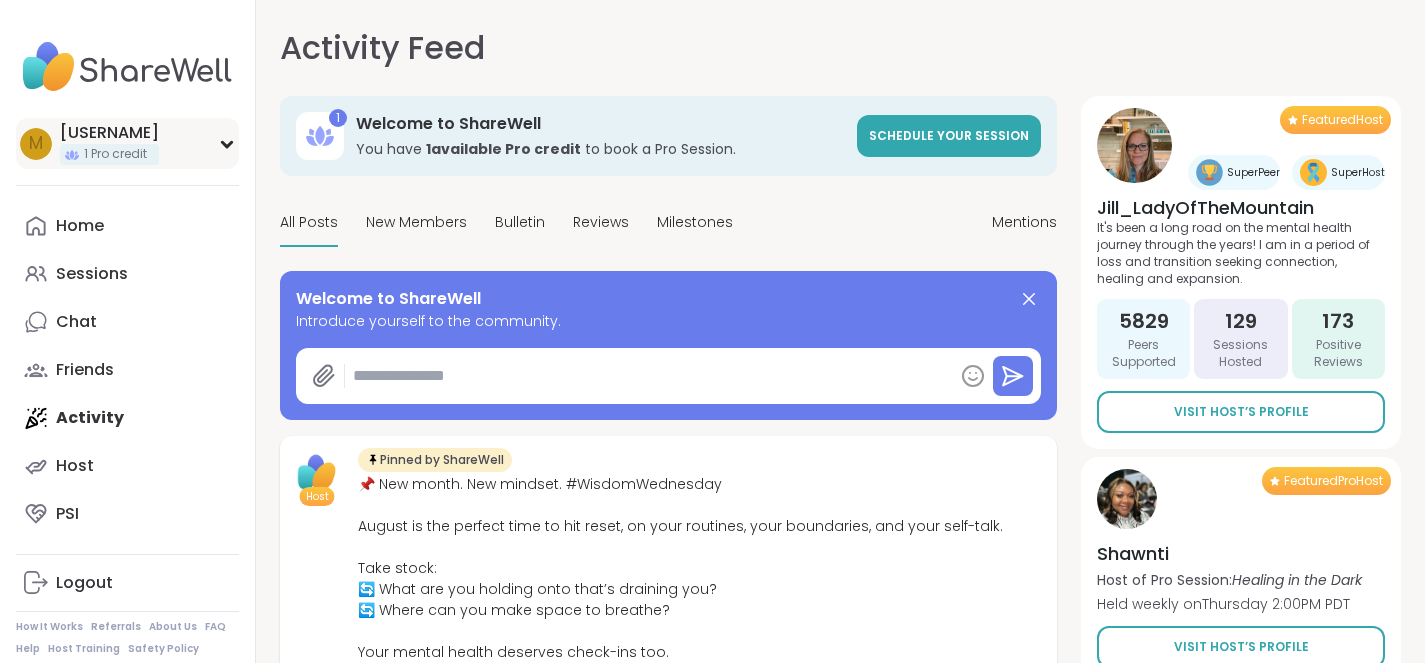 click 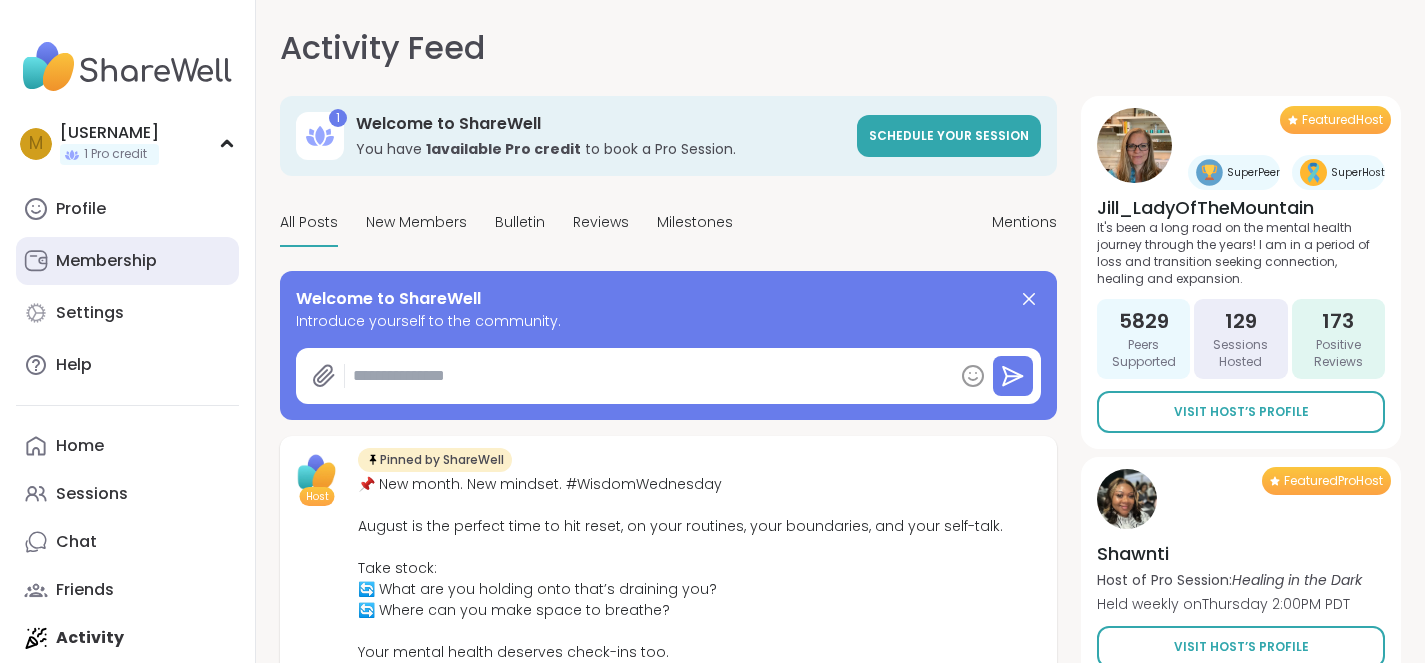 click on "Membership" at bounding box center (127, 261) 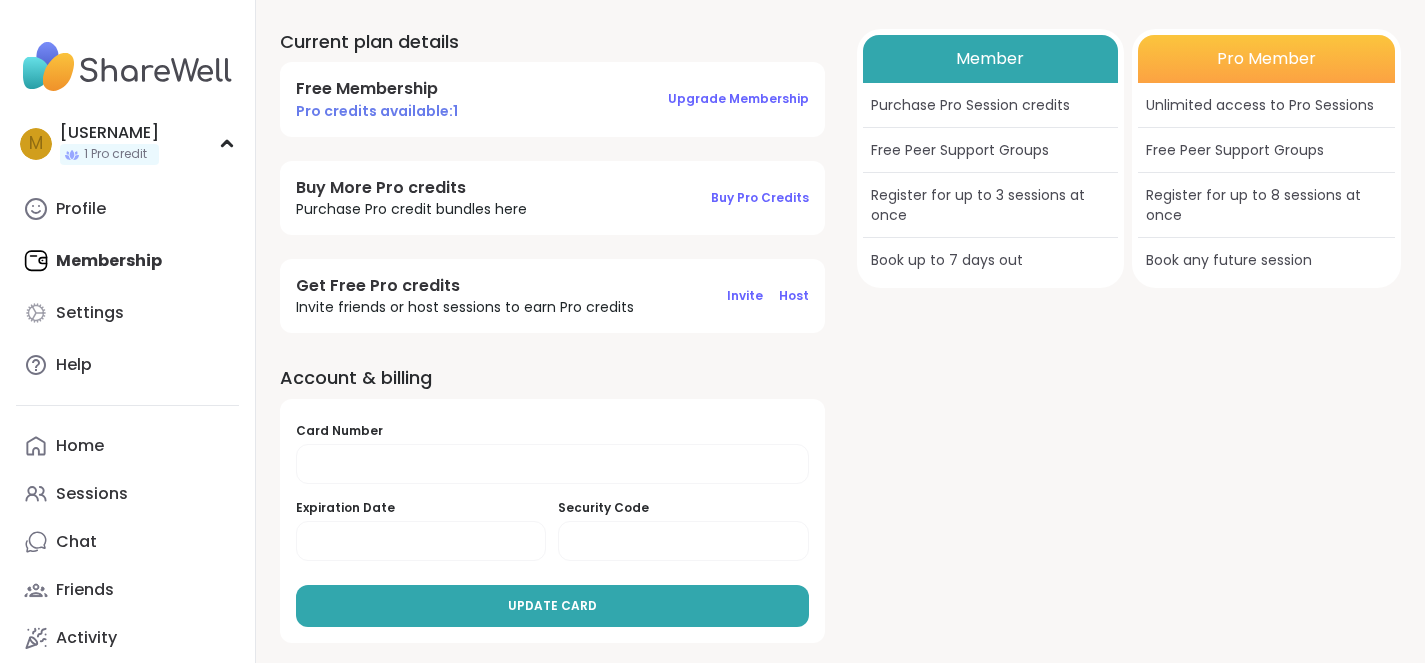 scroll, scrollTop: 0, scrollLeft: 0, axis: both 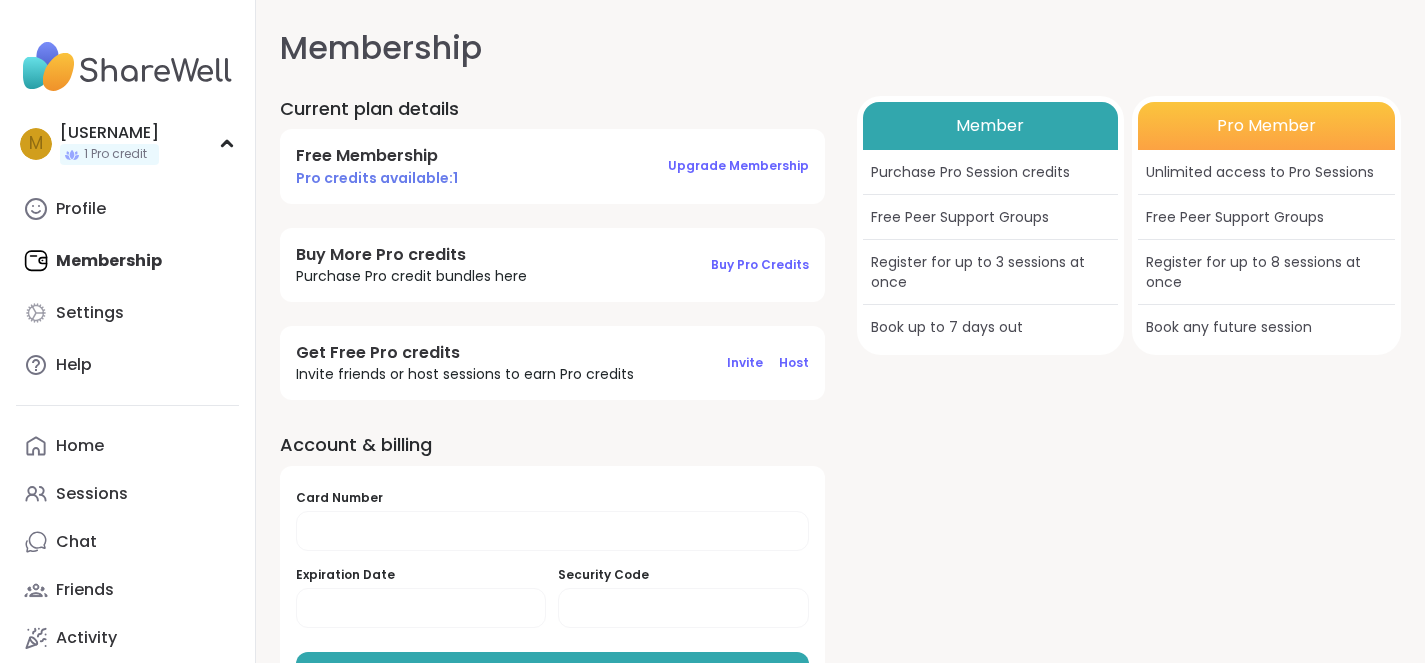 click at bounding box center [127, 67] 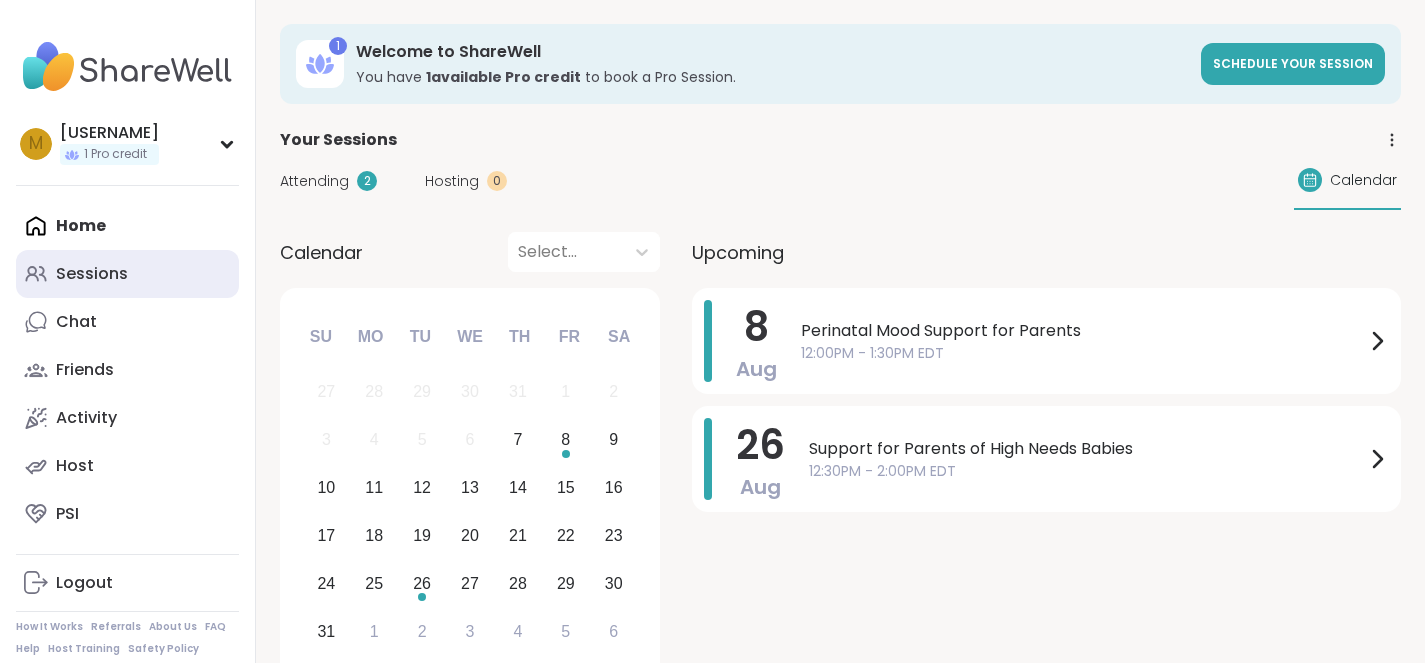 click on "Sessions" at bounding box center [127, 274] 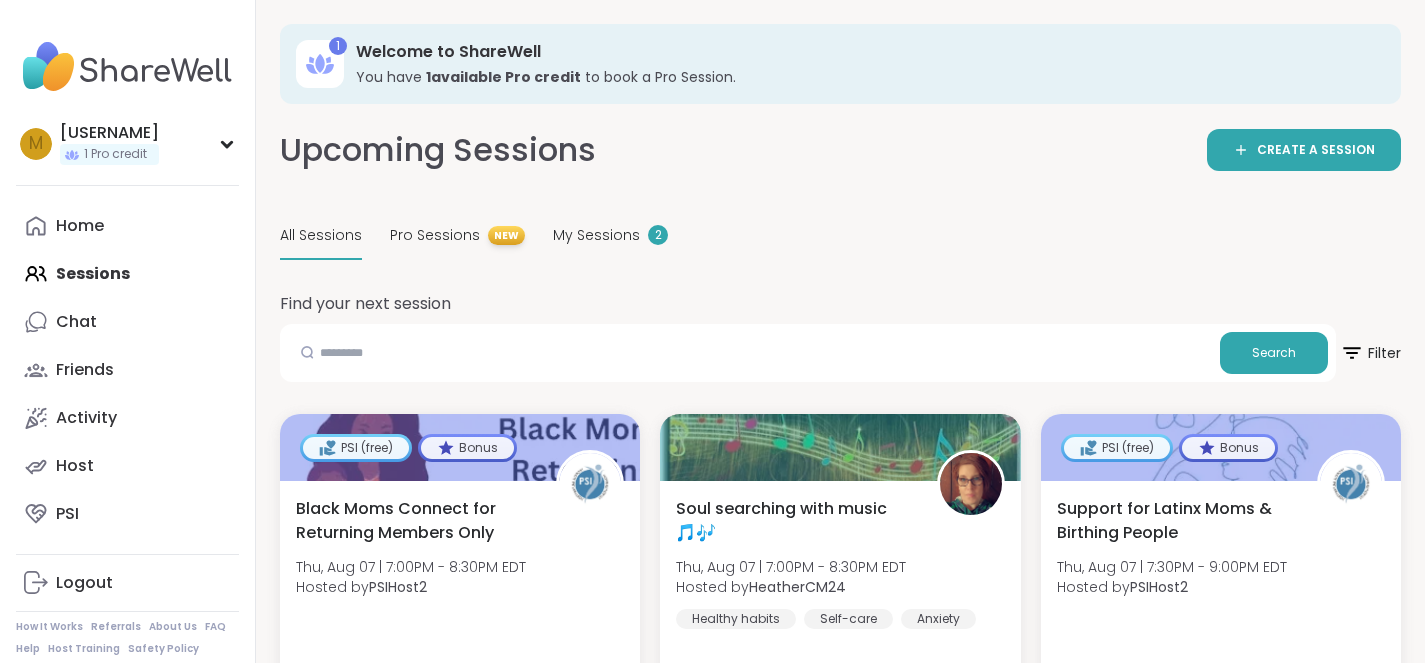 click at bounding box center [127, 67] 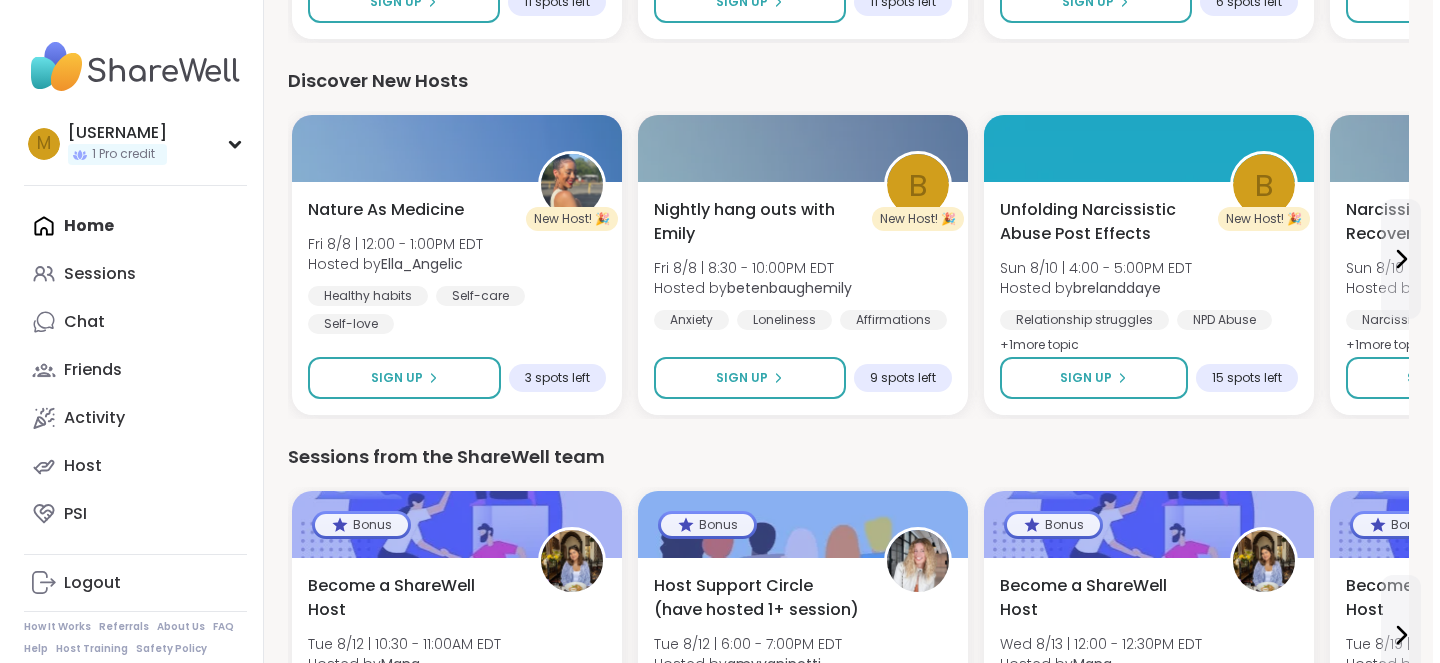scroll, scrollTop: 2159, scrollLeft: 0, axis: vertical 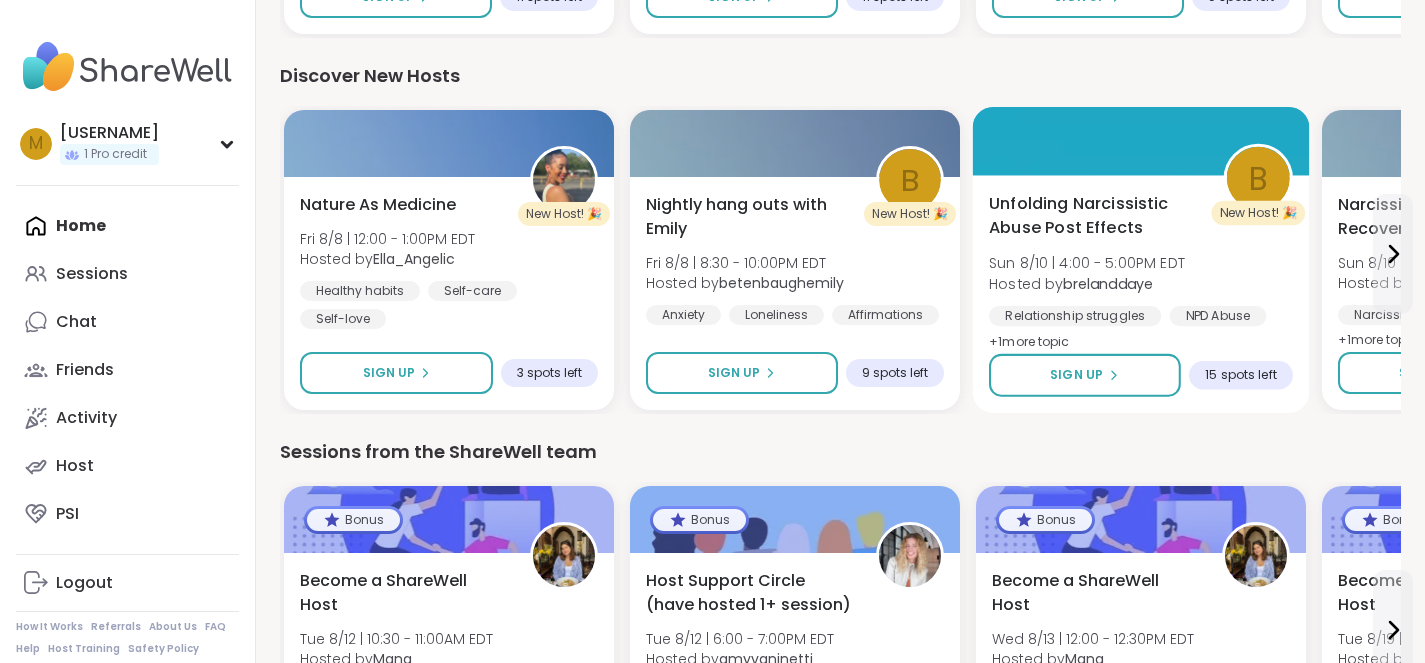 click on "Unfolding Narcissistic Abuse Post Effects" at bounding box center (1095, 216) 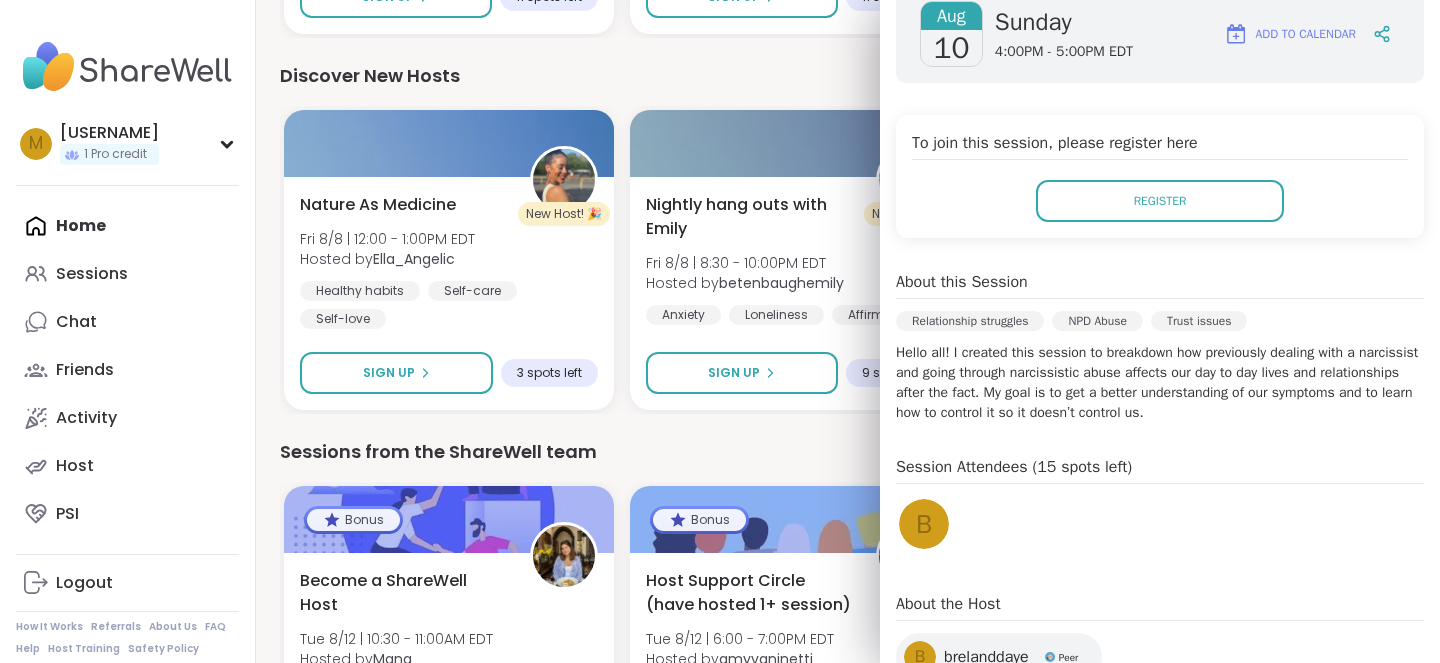 scroll, scrollTop: 385, scrollLeft: 0, axis: vertical 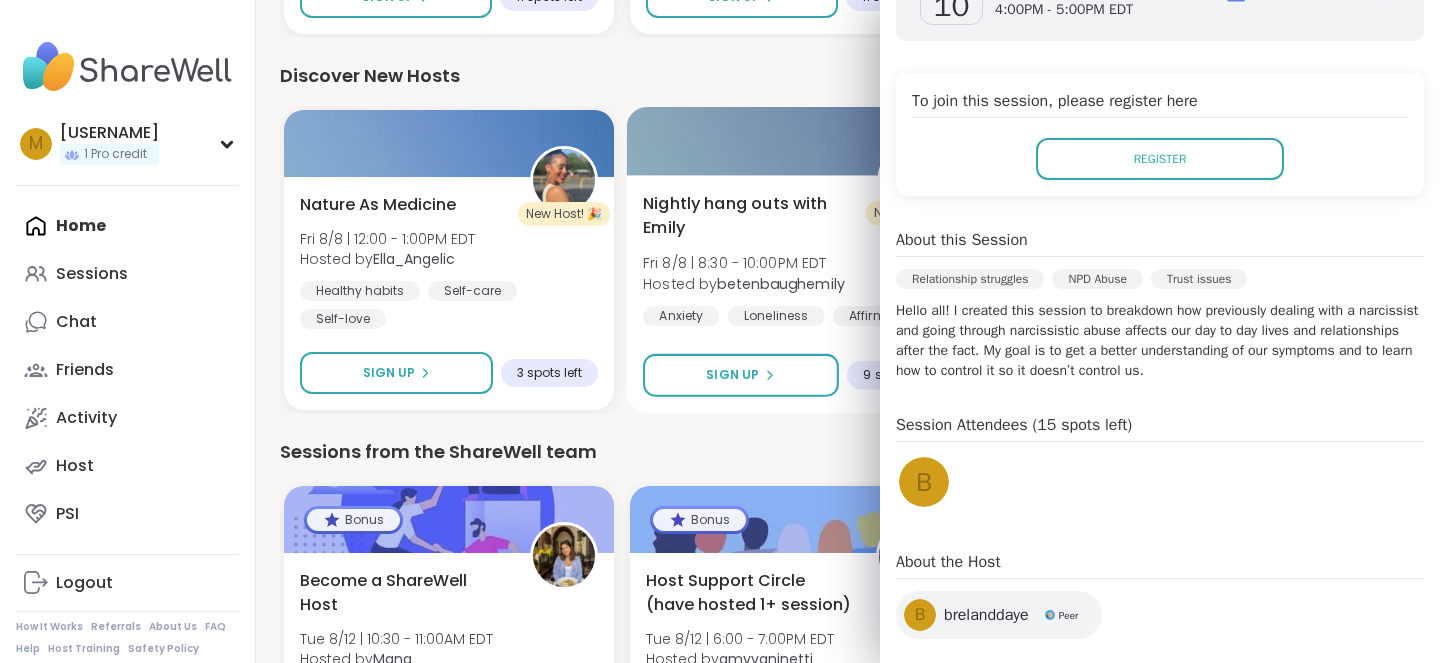 click on "Nightly hang outs with Emily" at bounding box center [749, 216] 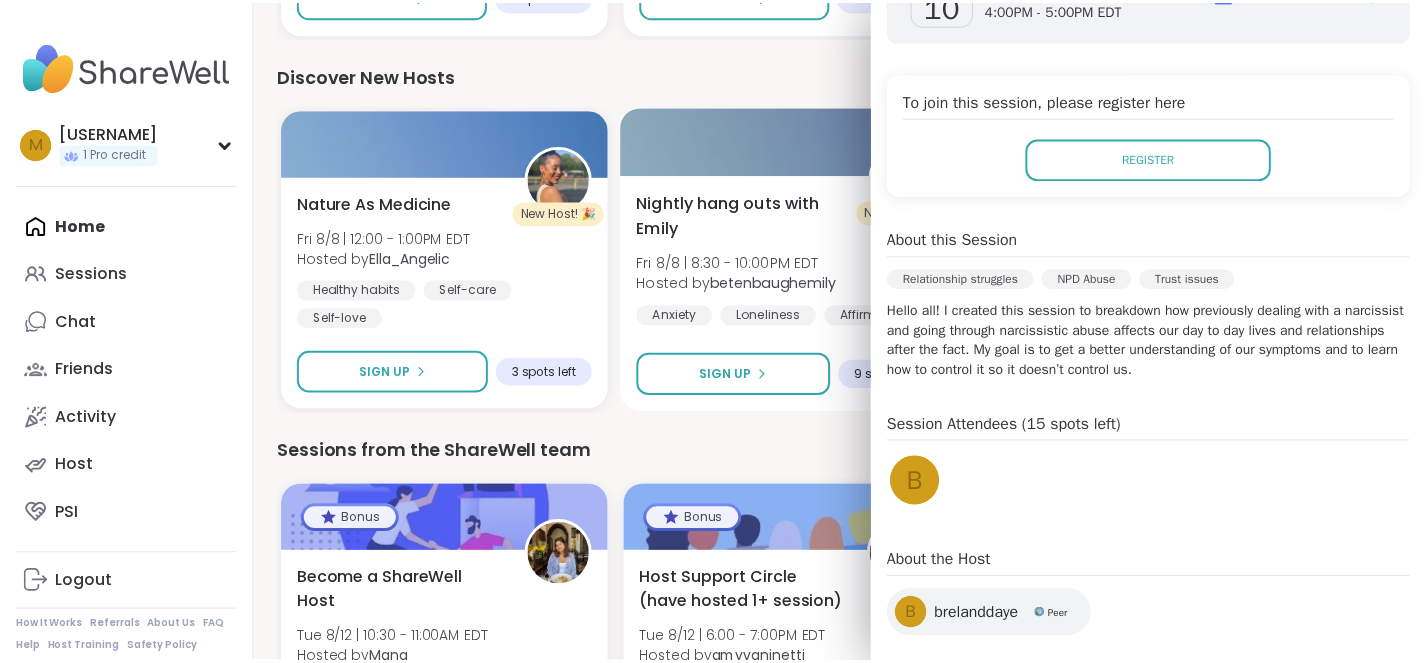 scroll, scrollTop: 349, scrollLeft: 0, axis: vertical 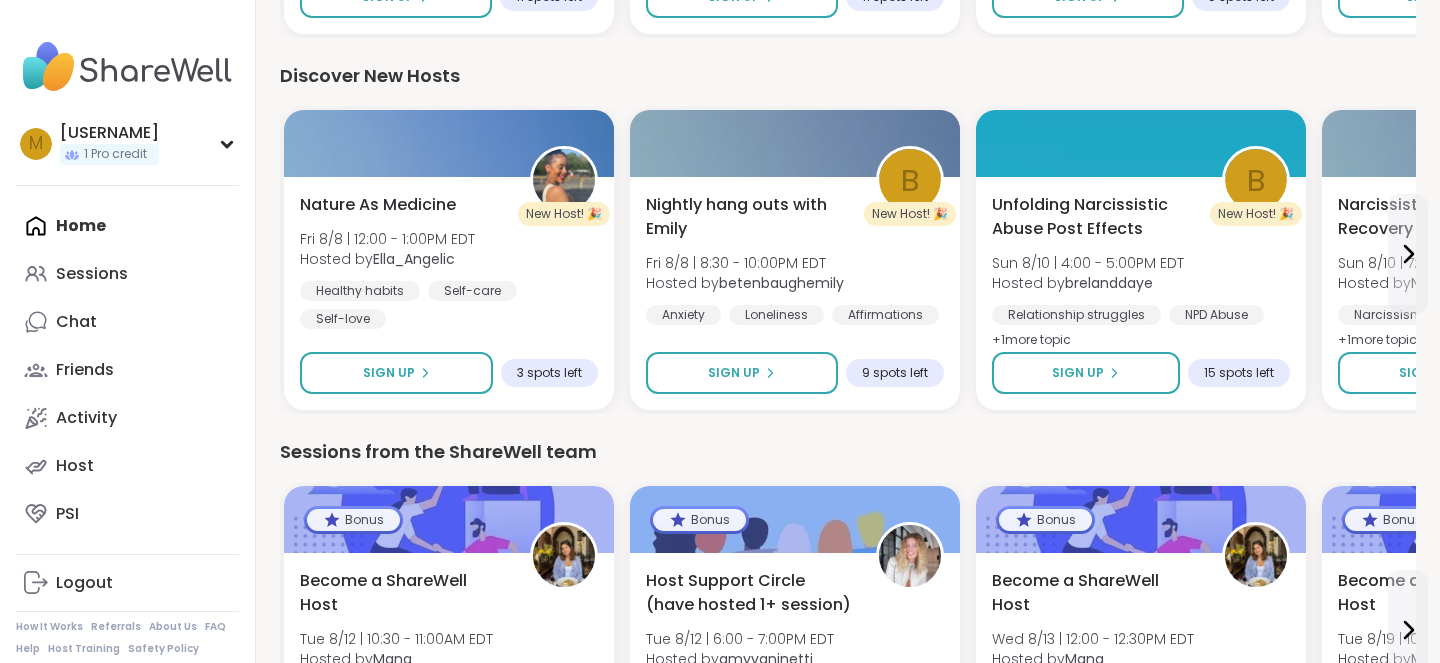 click on "Sessions from the ShareWell team" at bounding box center (848, 452) 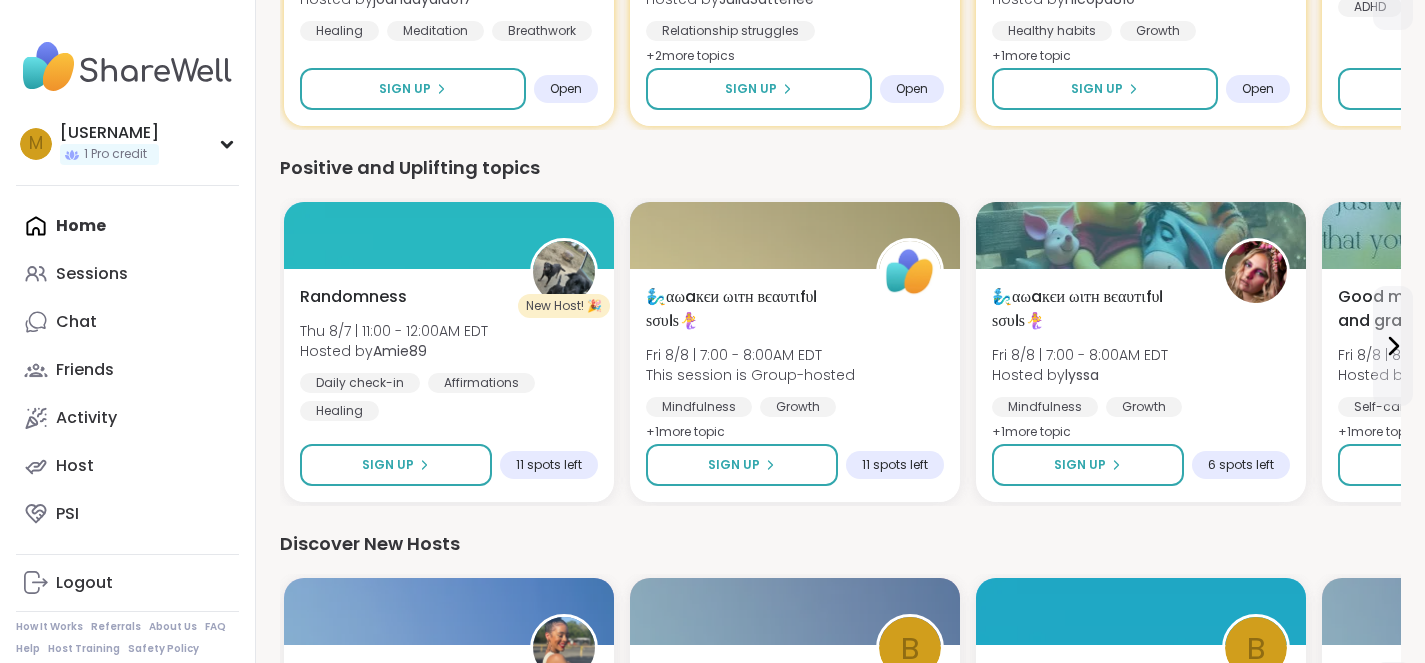 scroll, scrollTop: 1663, scrollLeft: 0, axis: vertical 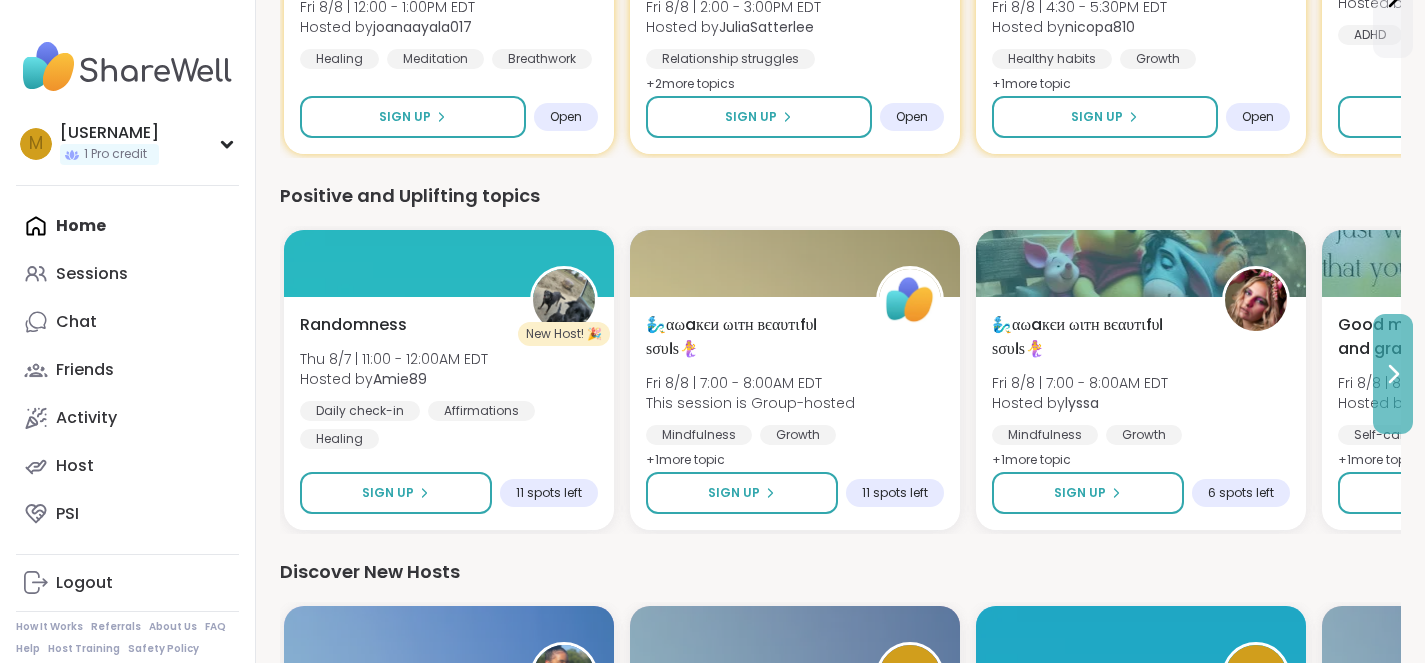 click at bounding box center [1393, 374] 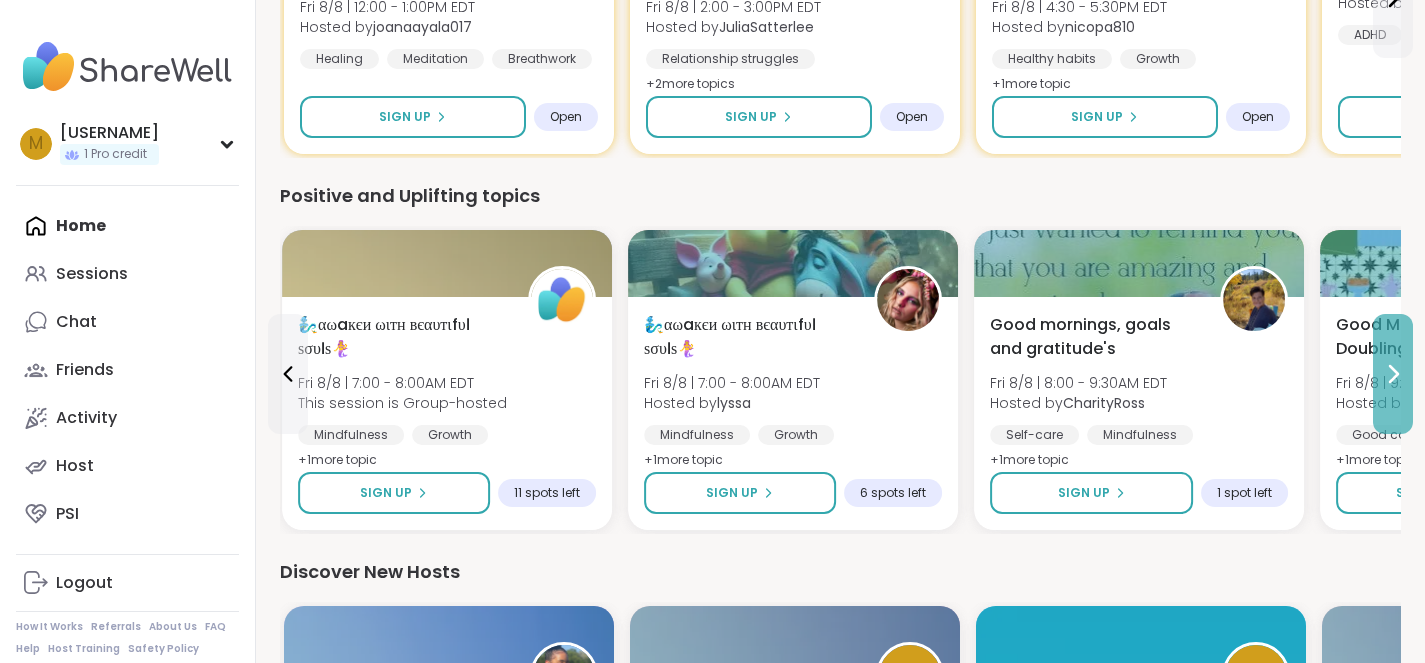 click at bounding box center (1393, 374) 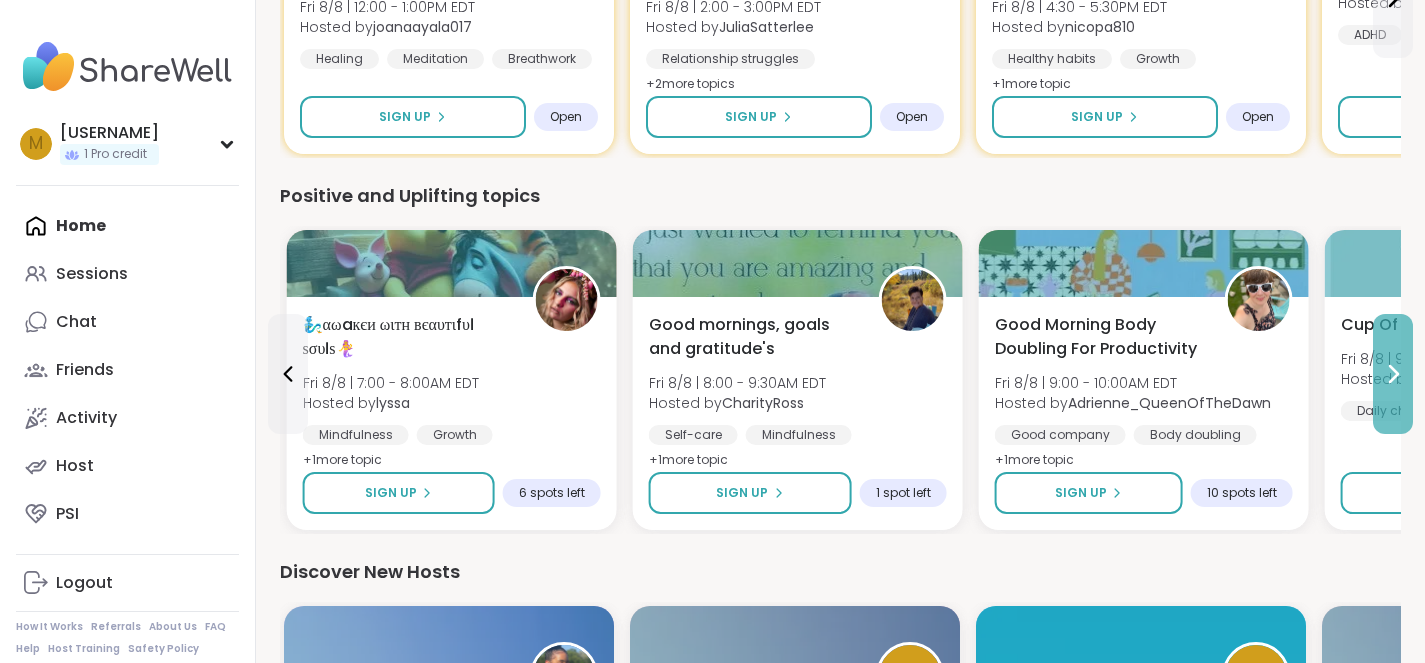 click at bounding box center (1393, 374) 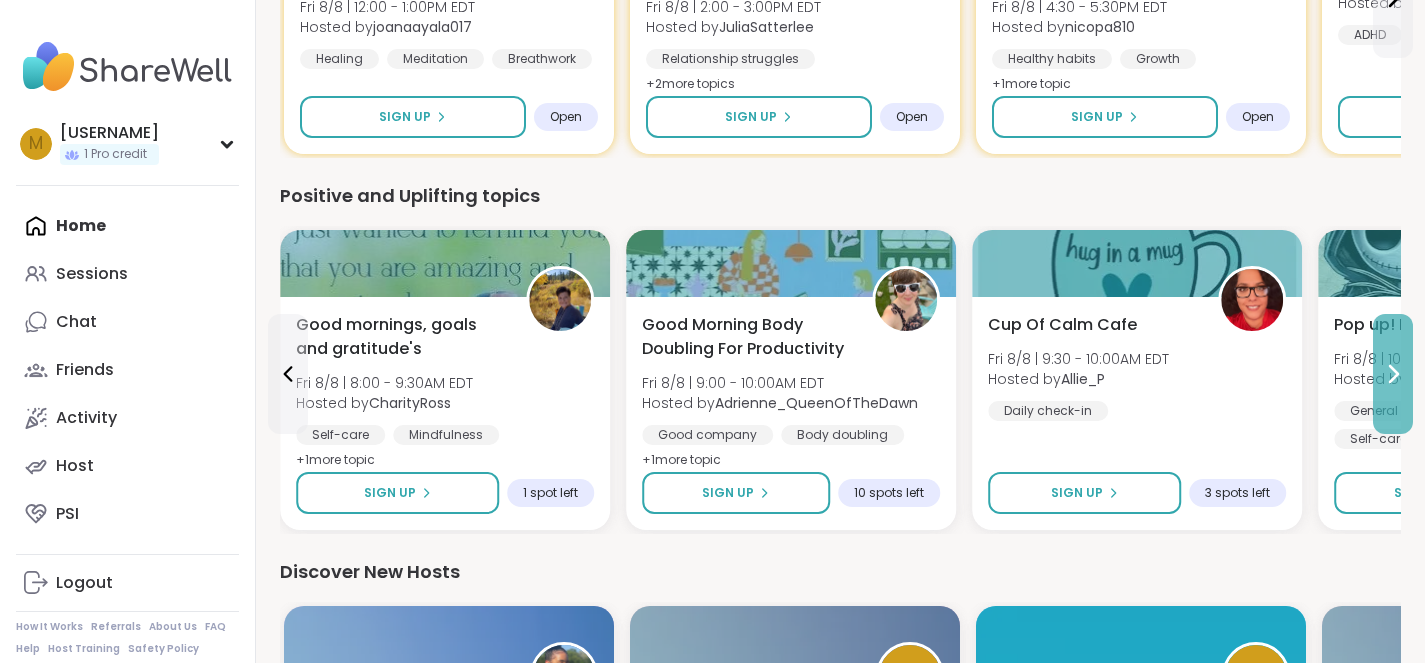 click at bounding box center (1393, 374) 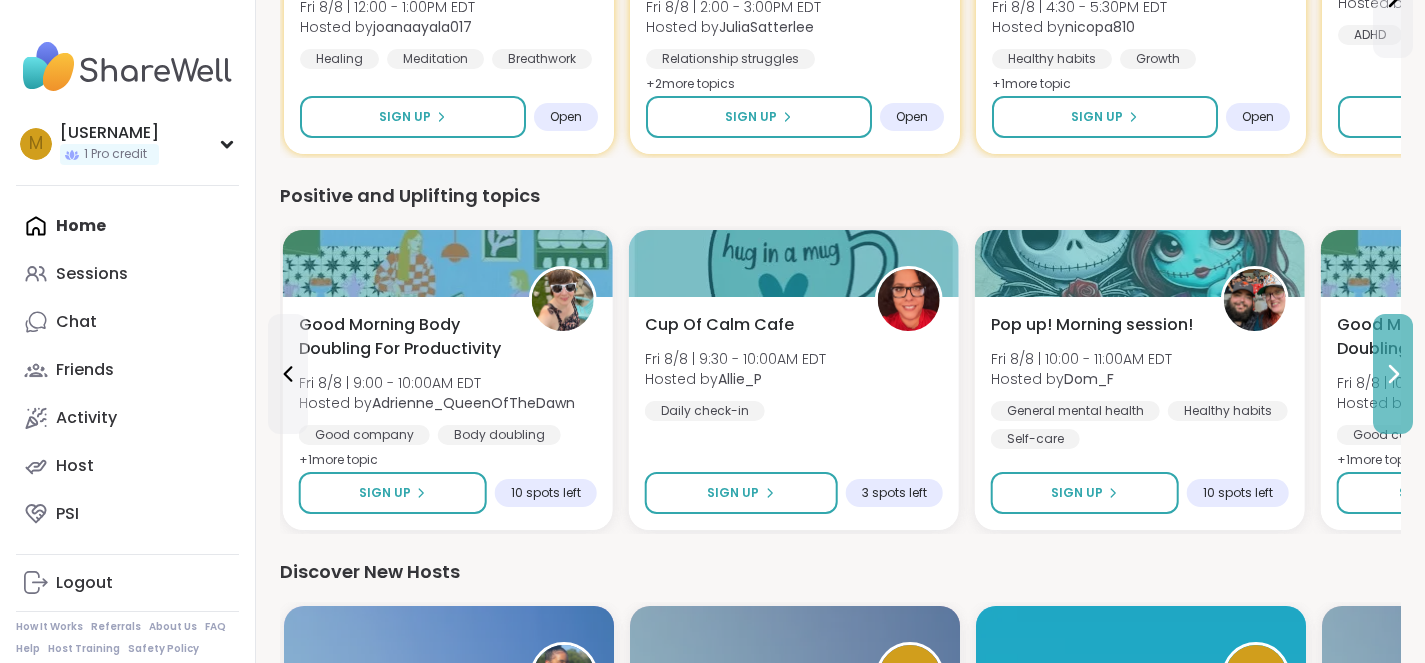 click at bounding box center [1393, 374] 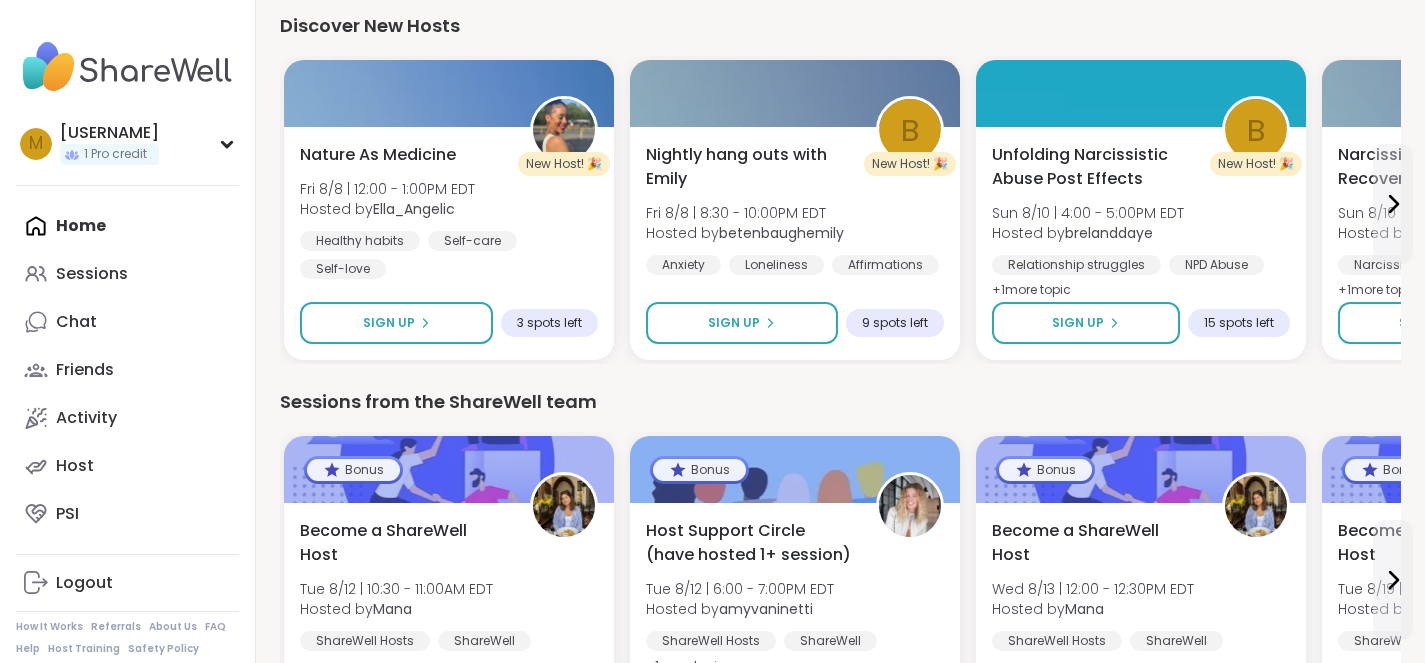 scroll, scrollTop: 2371, scrollLeft: 0, axis: vertical 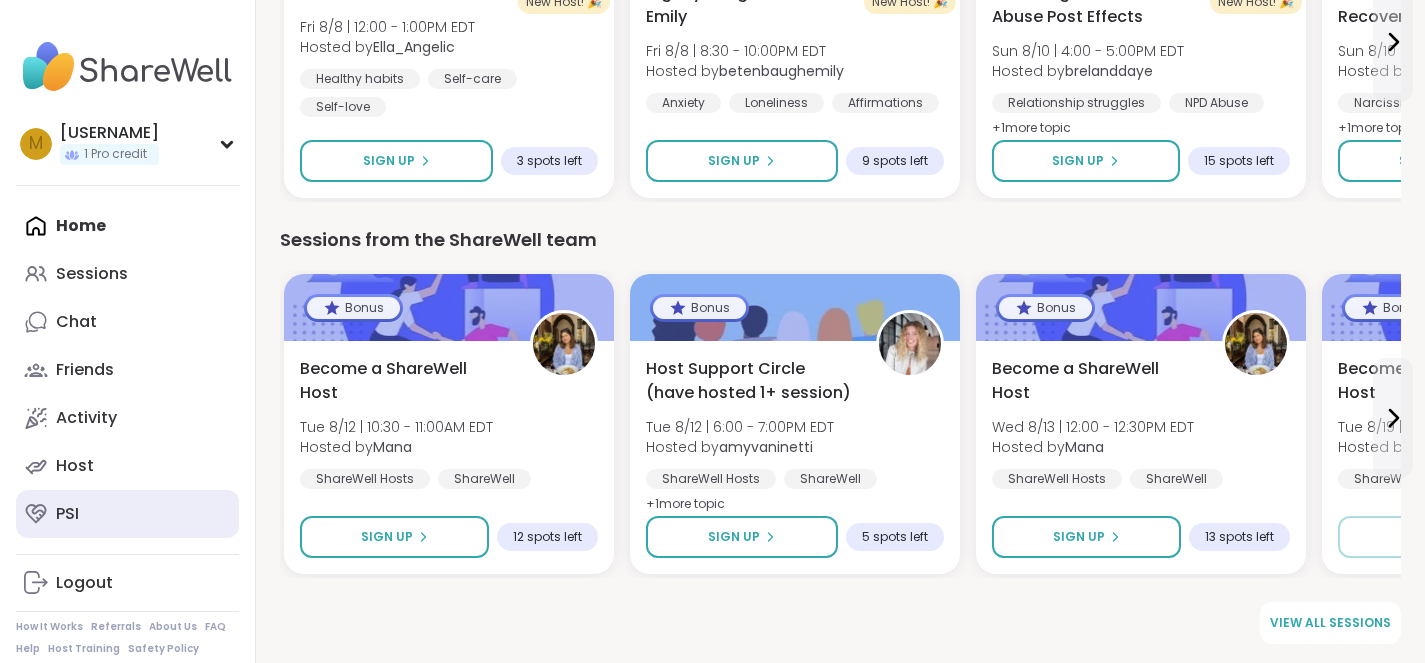 click on "PSI" at bounding box center [127, 514] 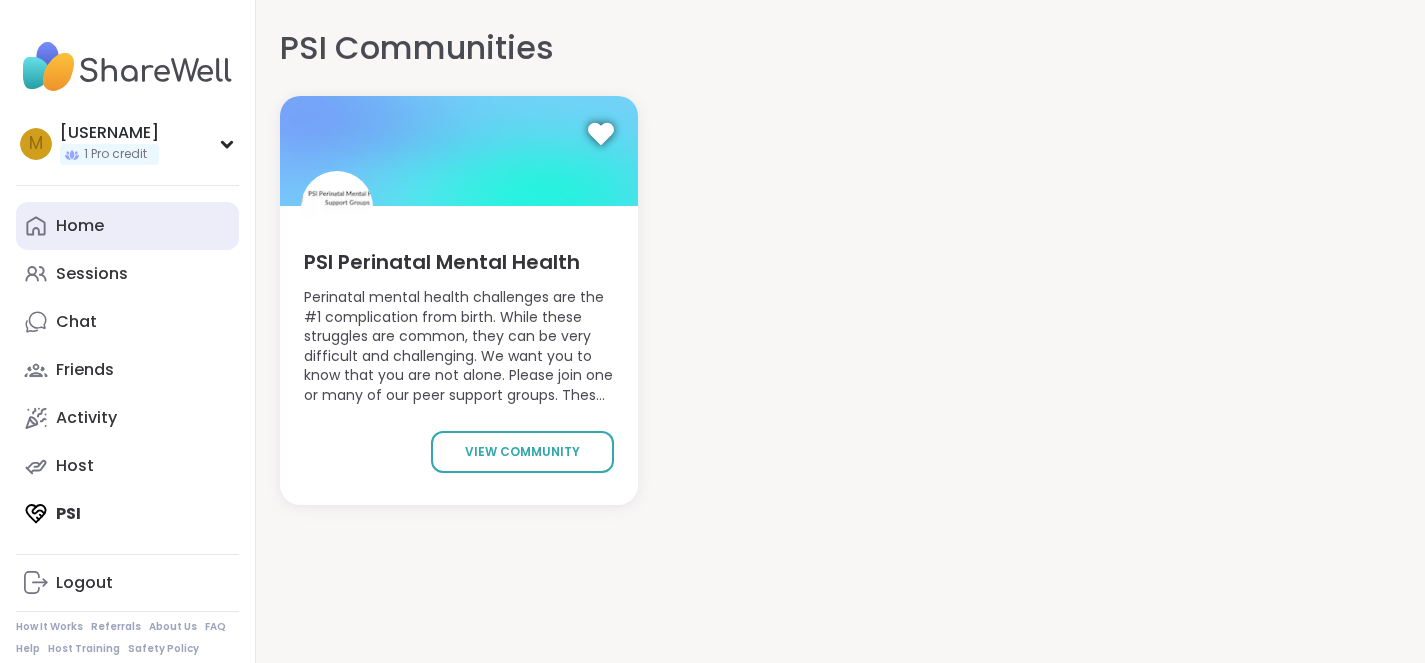 click on "Home" at bounding box center [127, 226] 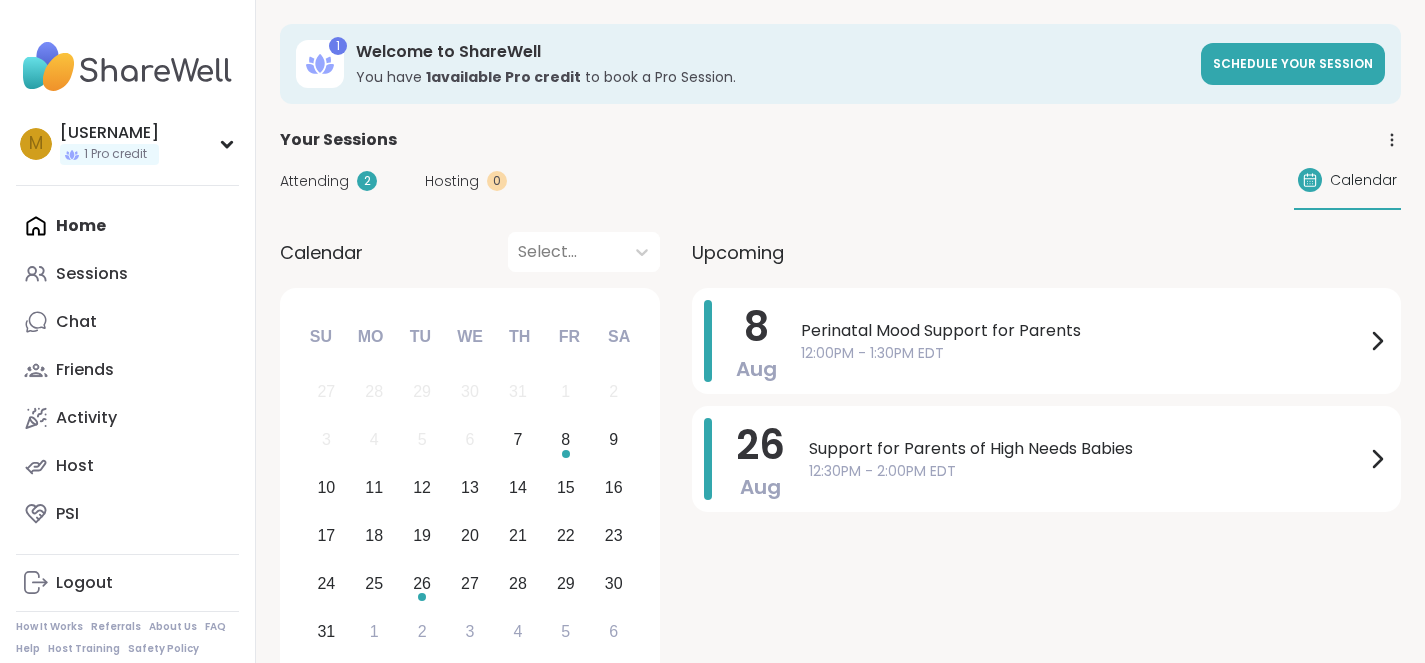 click 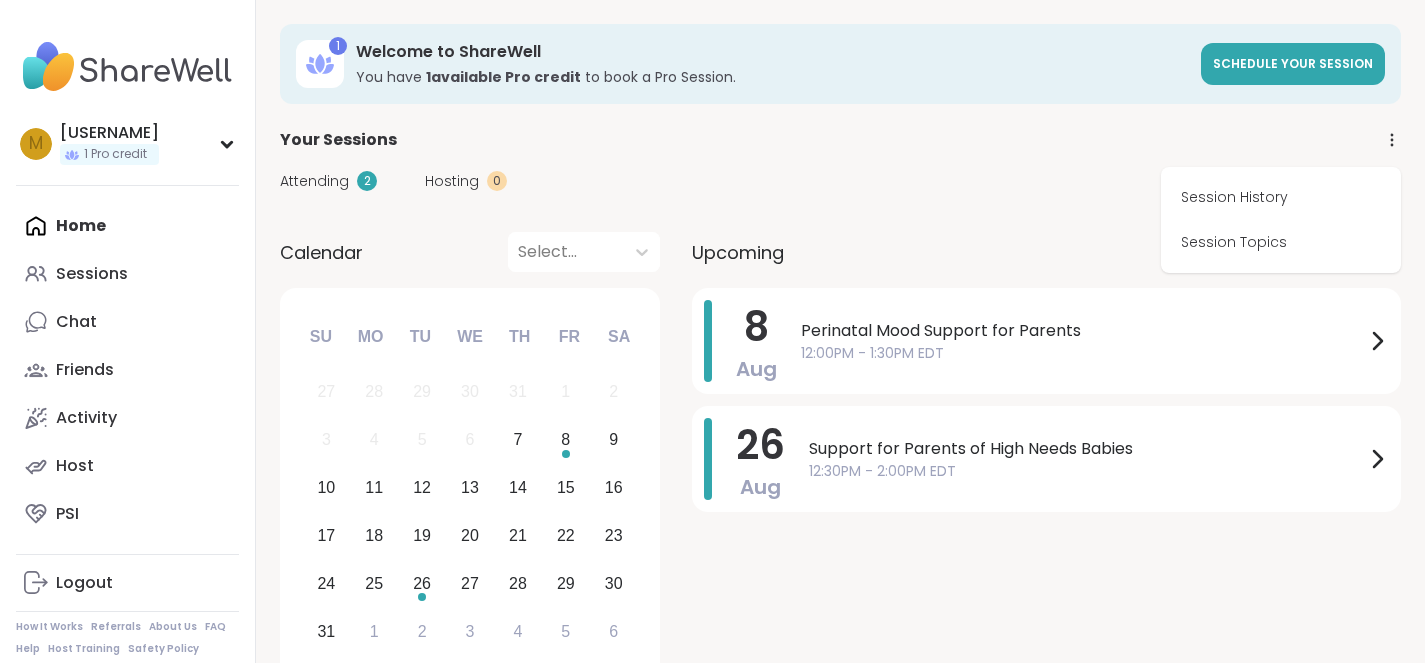 click 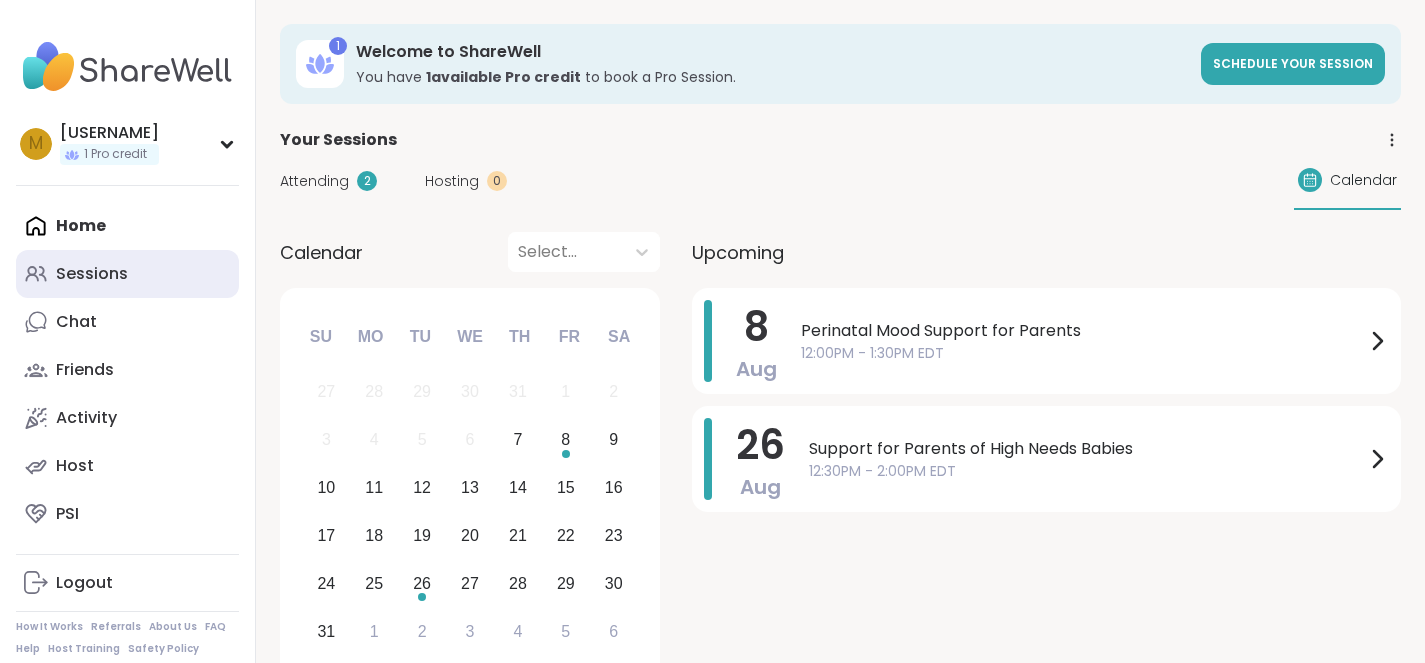 click on "Sessions" at bounding box center (127, 274) 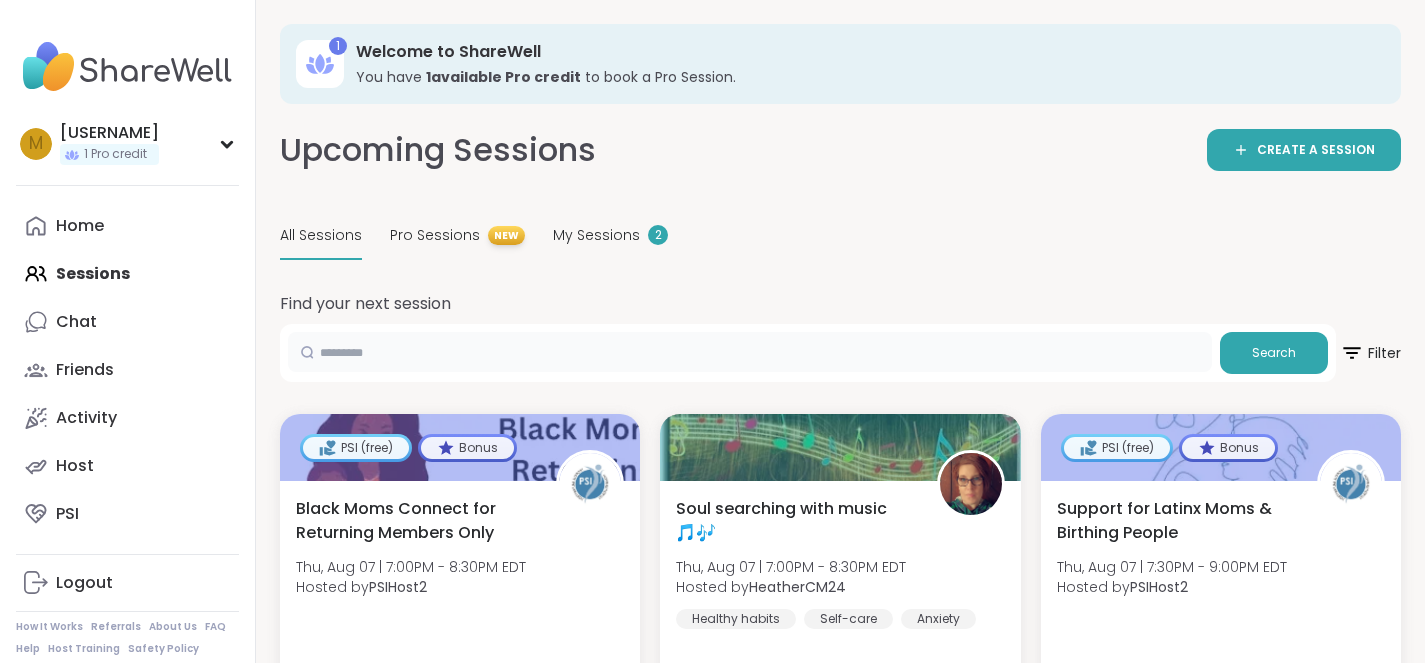 click at bounding box center (750, 352) 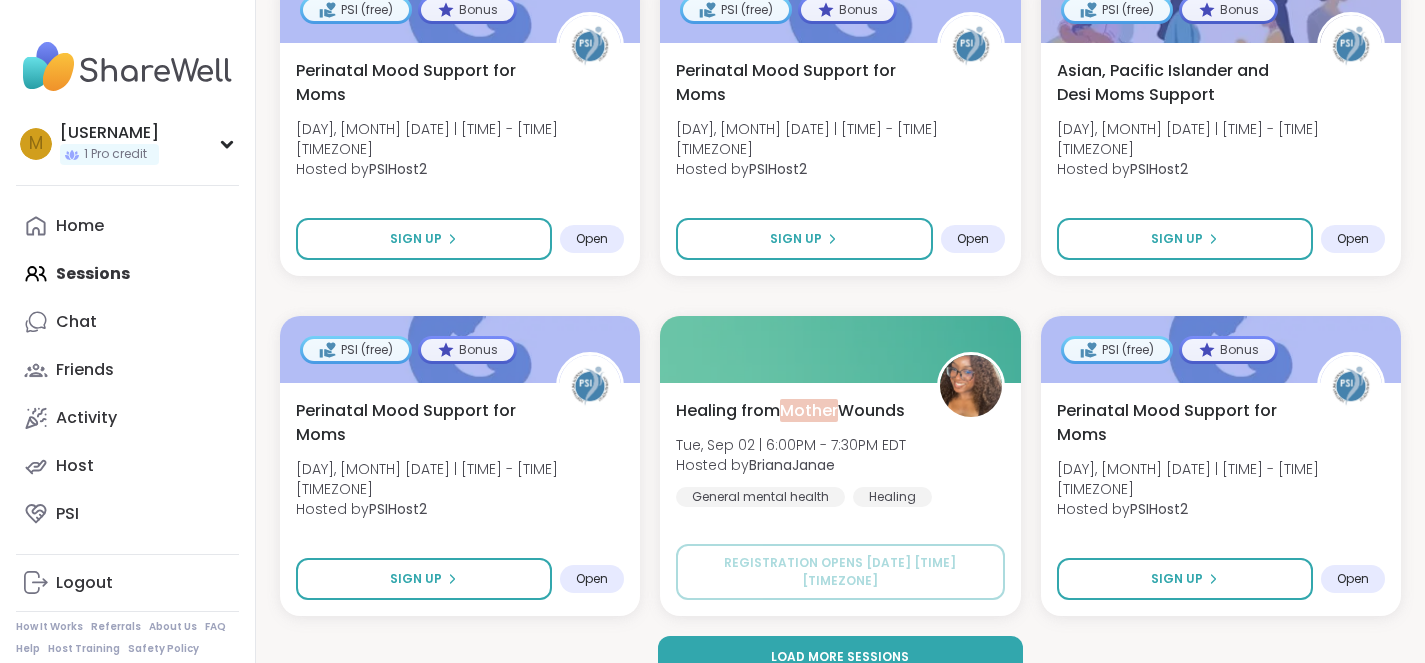 scroll, scrollTop: 3873, scrollLeft: 0, axis: vertical 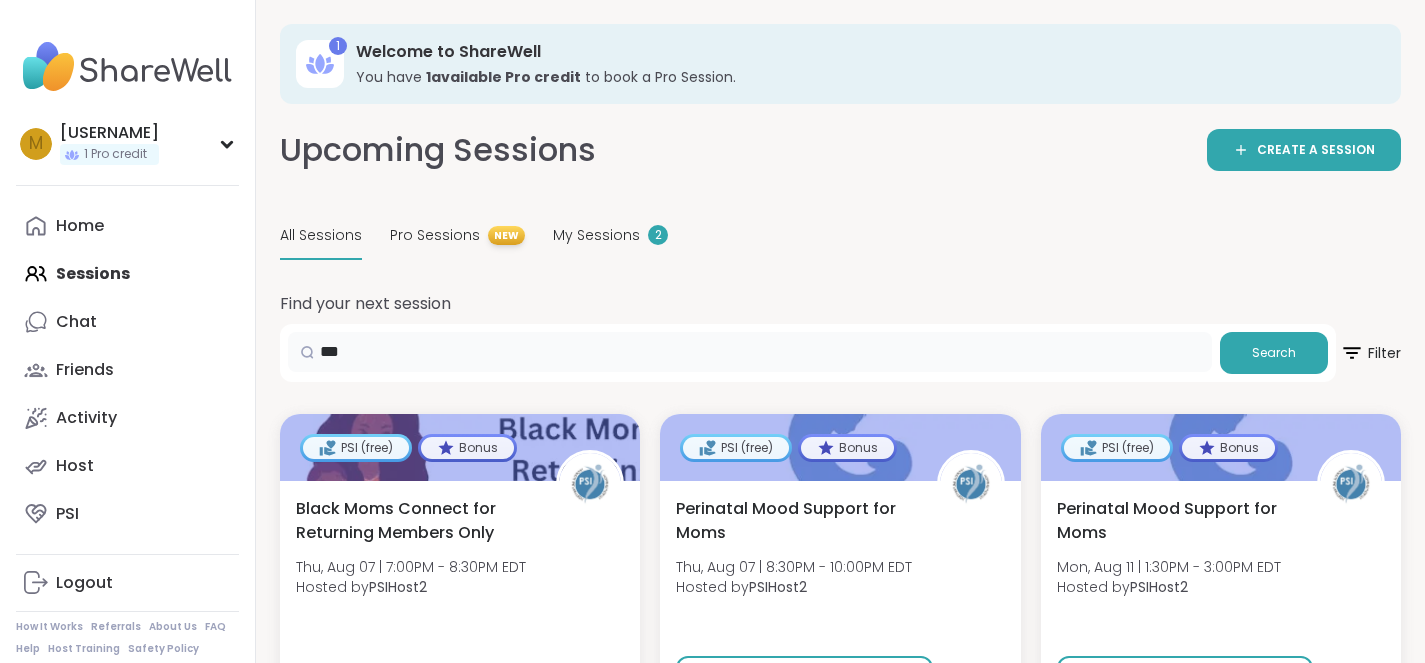 type on "***" 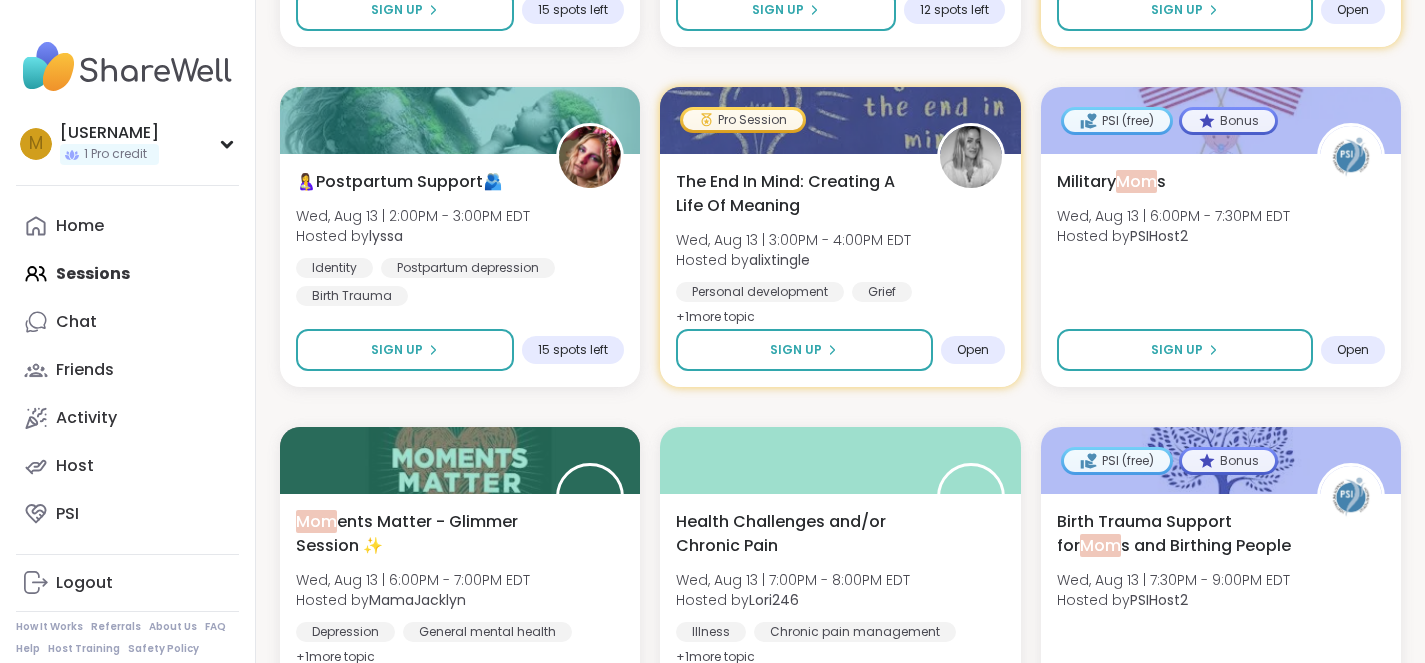 scroll, scrollTop: 3873, scrollLeft: 0, axis: vertical 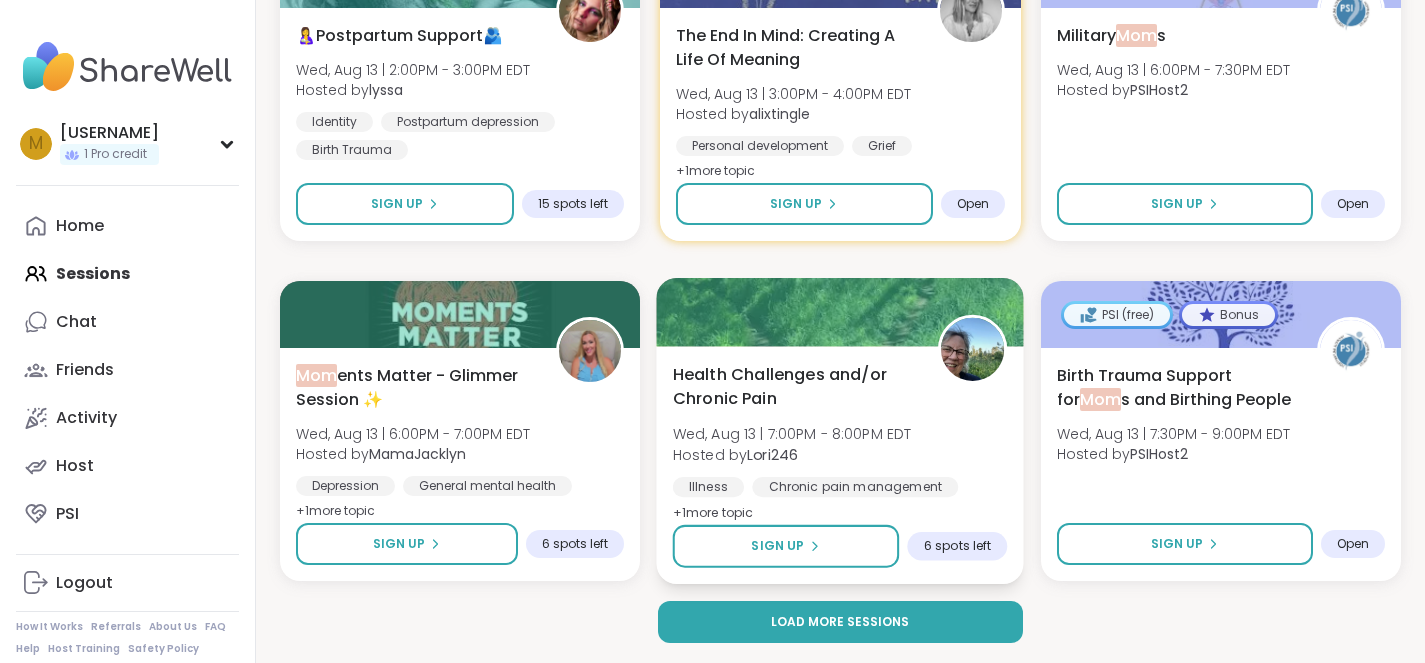 click on "Health Challenges and/or Chronic Pain" at bounding box center (794, 386) 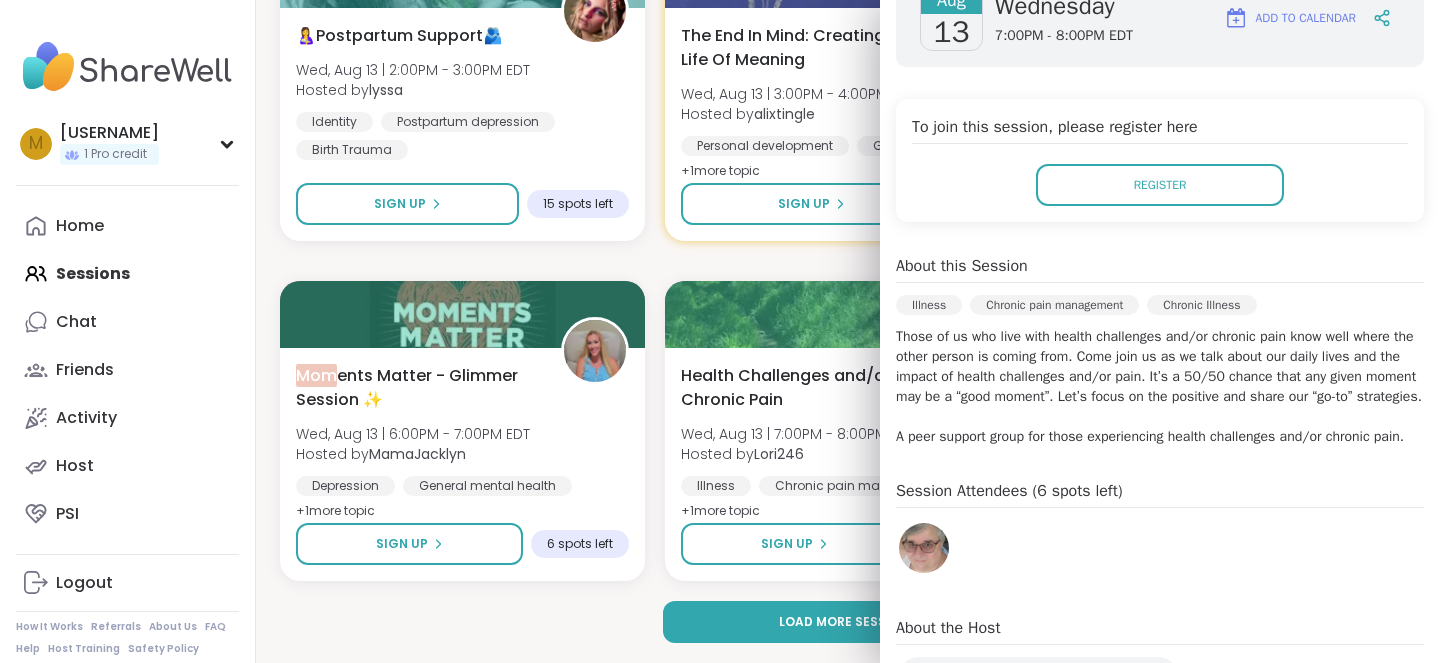 scroll, scrollTop: 322, scrollLeft: 0, axis: vertical 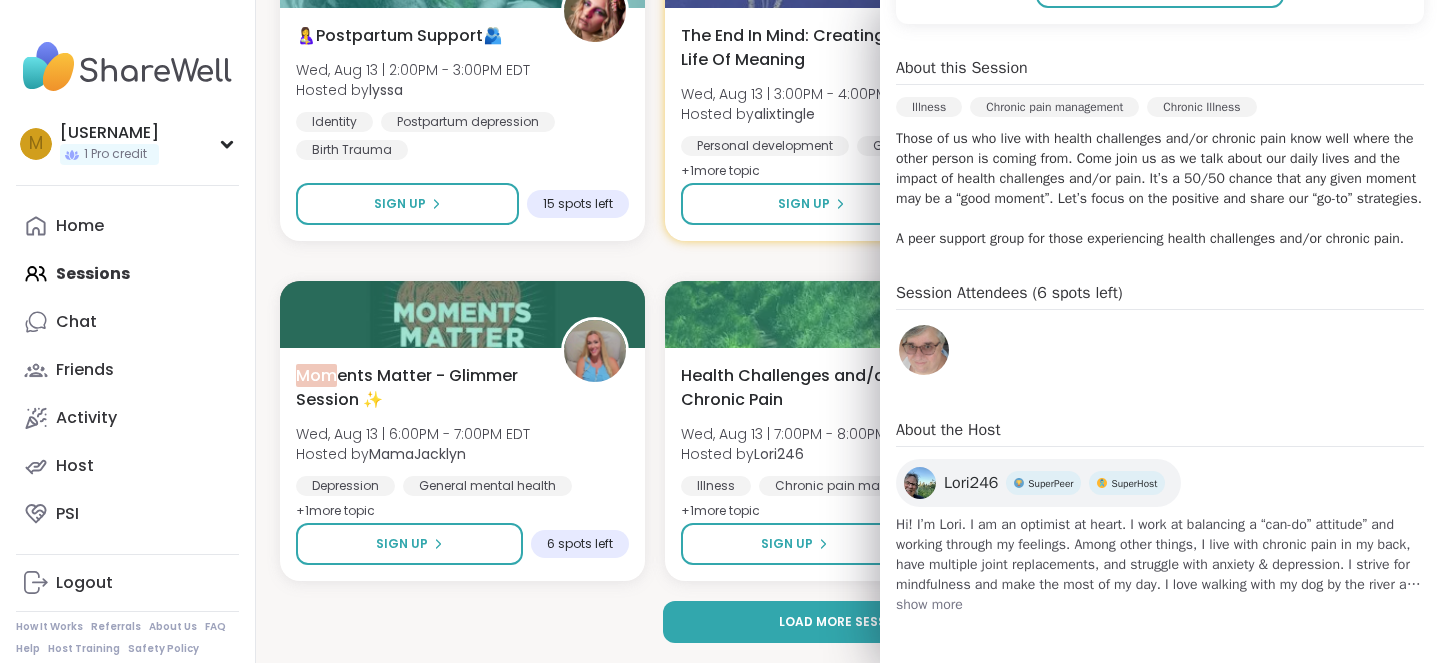click on "show more" at bounding box center (1160, 605) 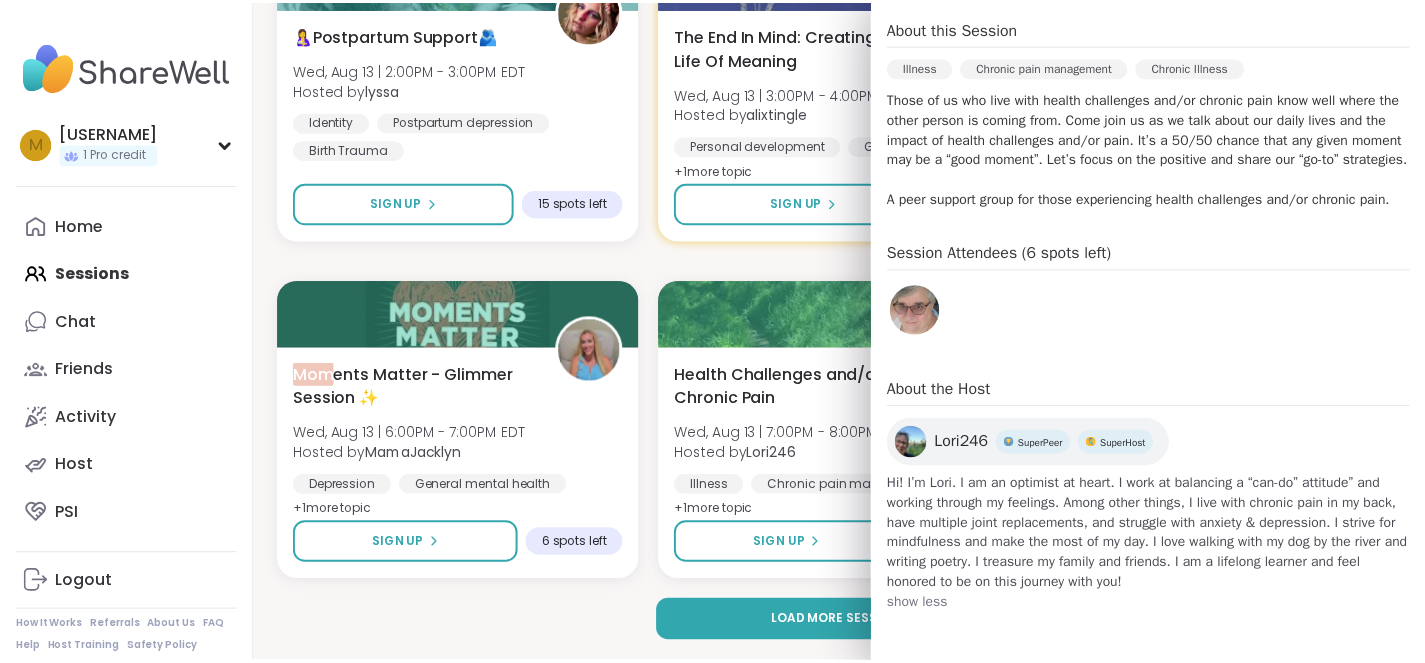 scroll, scrollTop: 637, scrollLeft: 0, axis: vertical 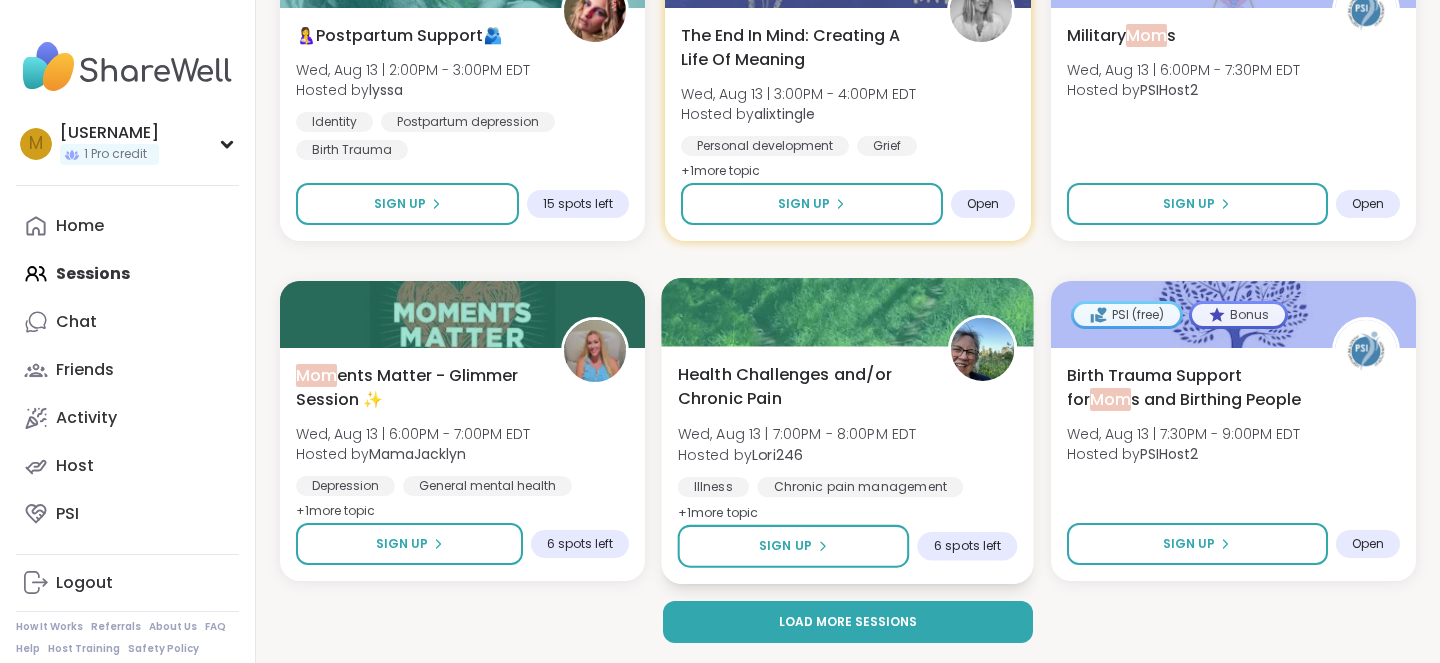 click on "+ 1  more topic" at bounding box center [718, 512] 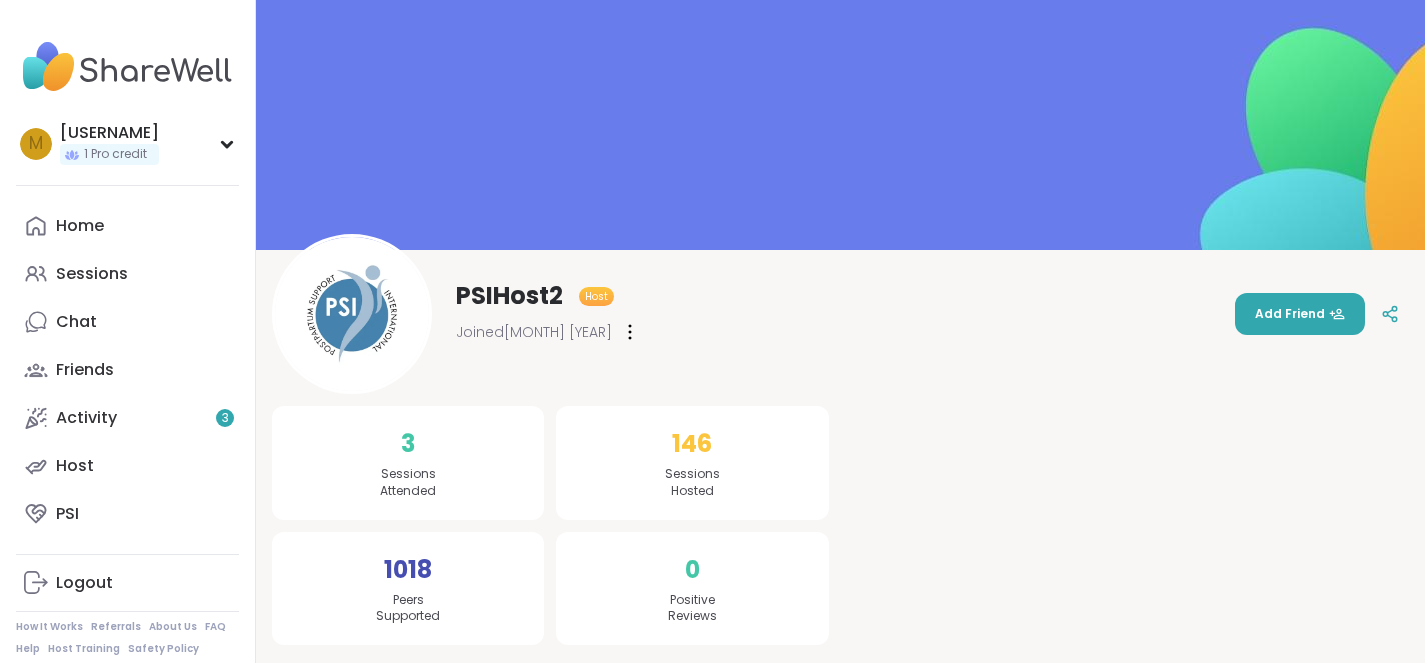 scroll, scrollTop: 0, scrollLeft: 0, axis: both 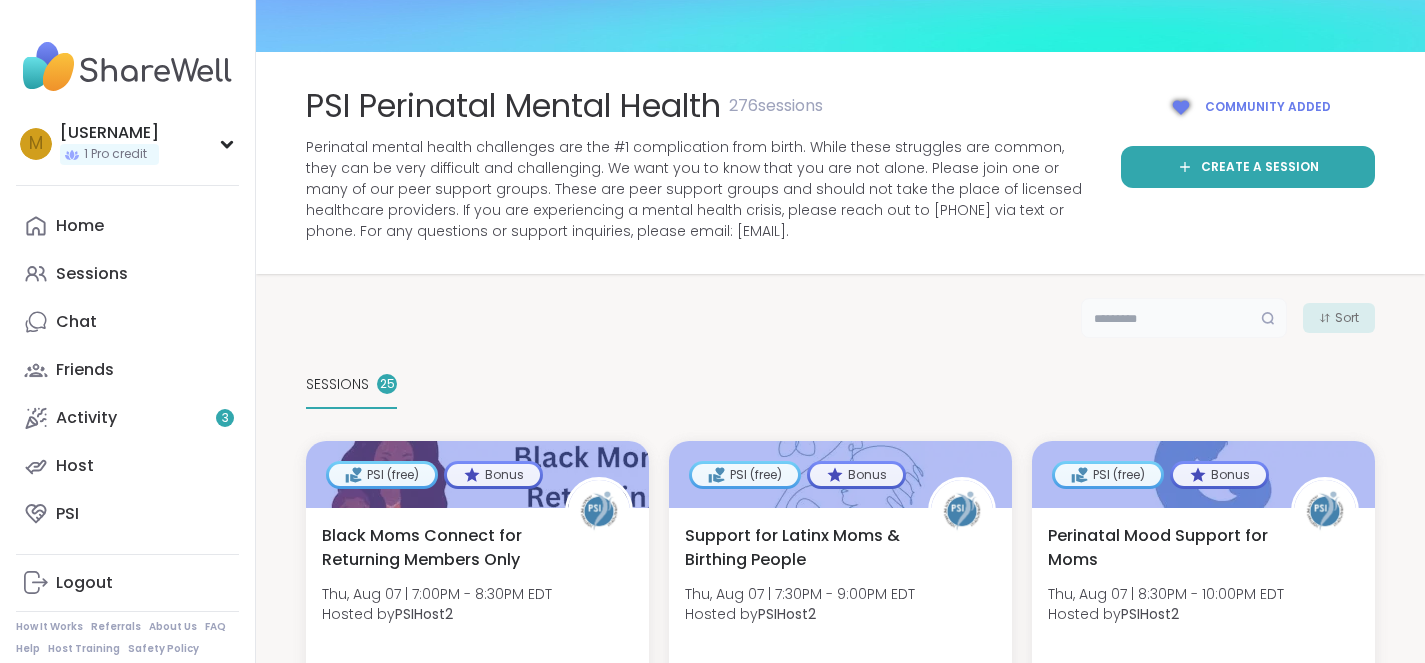 click at bounding box center [1184, 318] 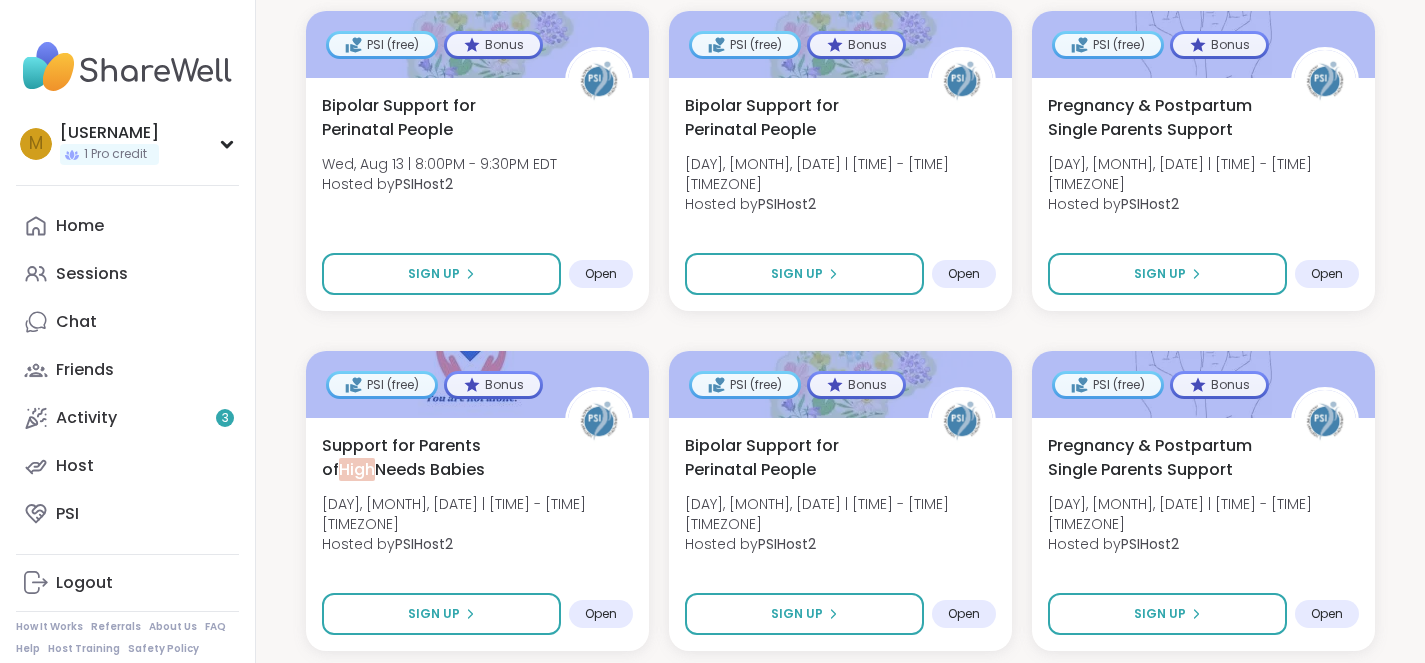 scroll, scrollTop: 498, scrollLeft: 0, axis: vertical 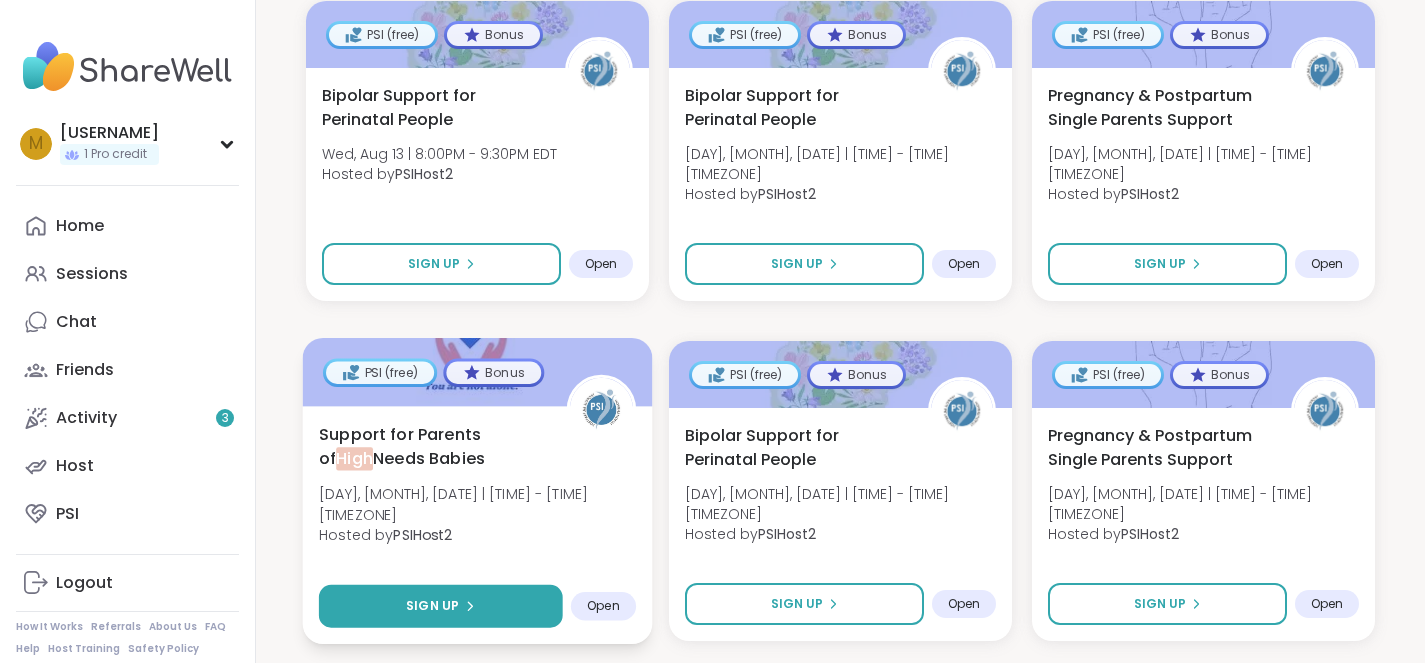 type on "****" 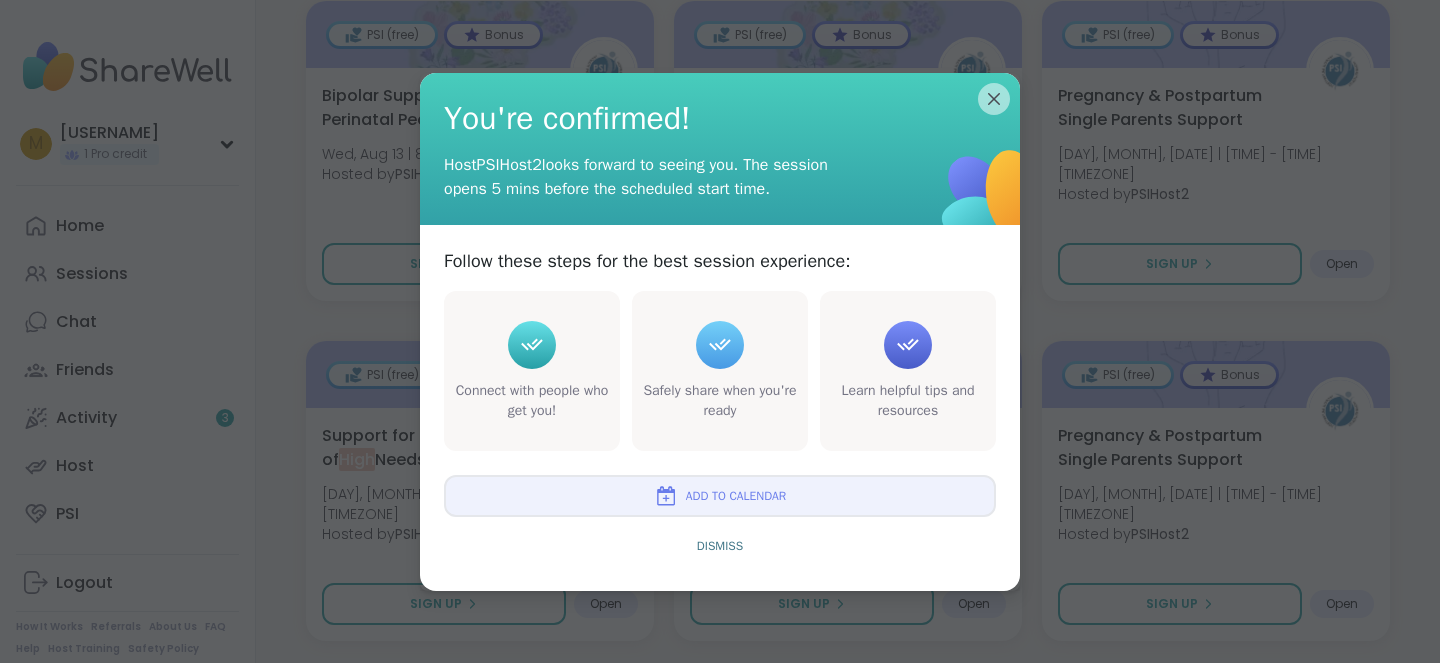 click on "Add to Calendar" at bounding box center [720, 496] 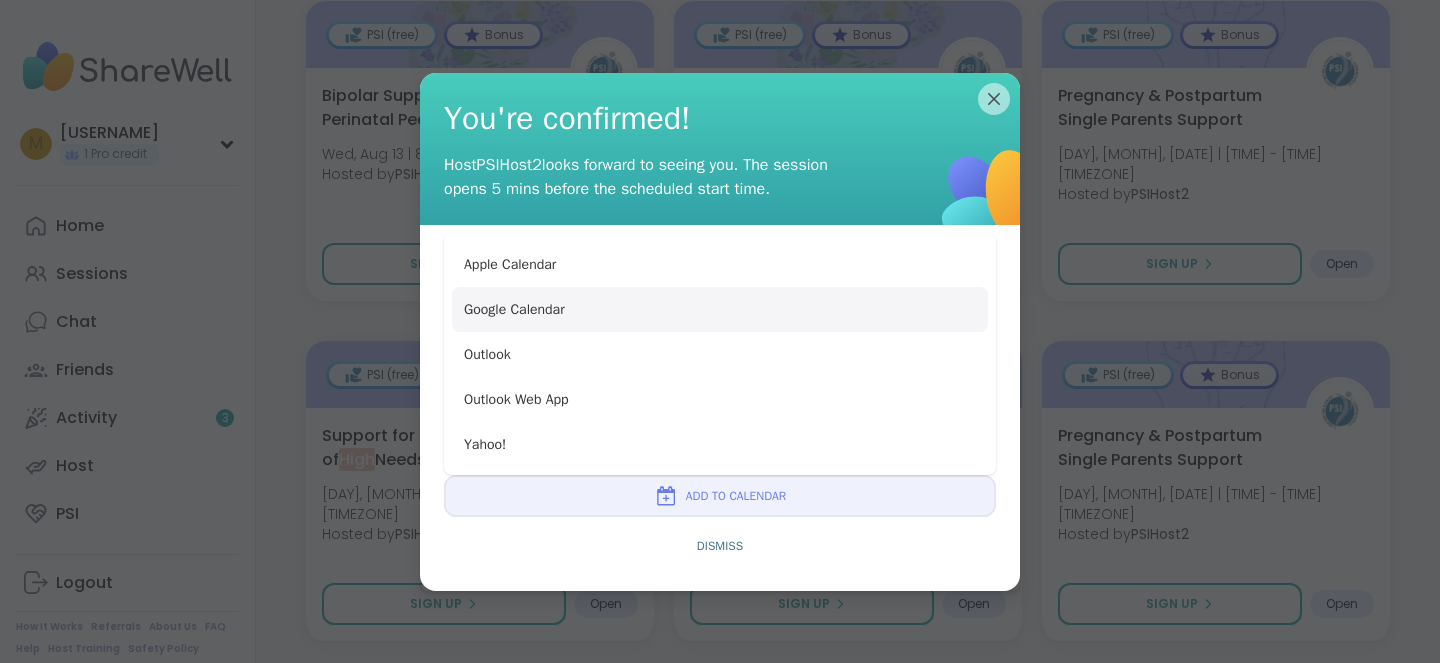 click on "Google Calendar" at bounding box center (720, 309) 